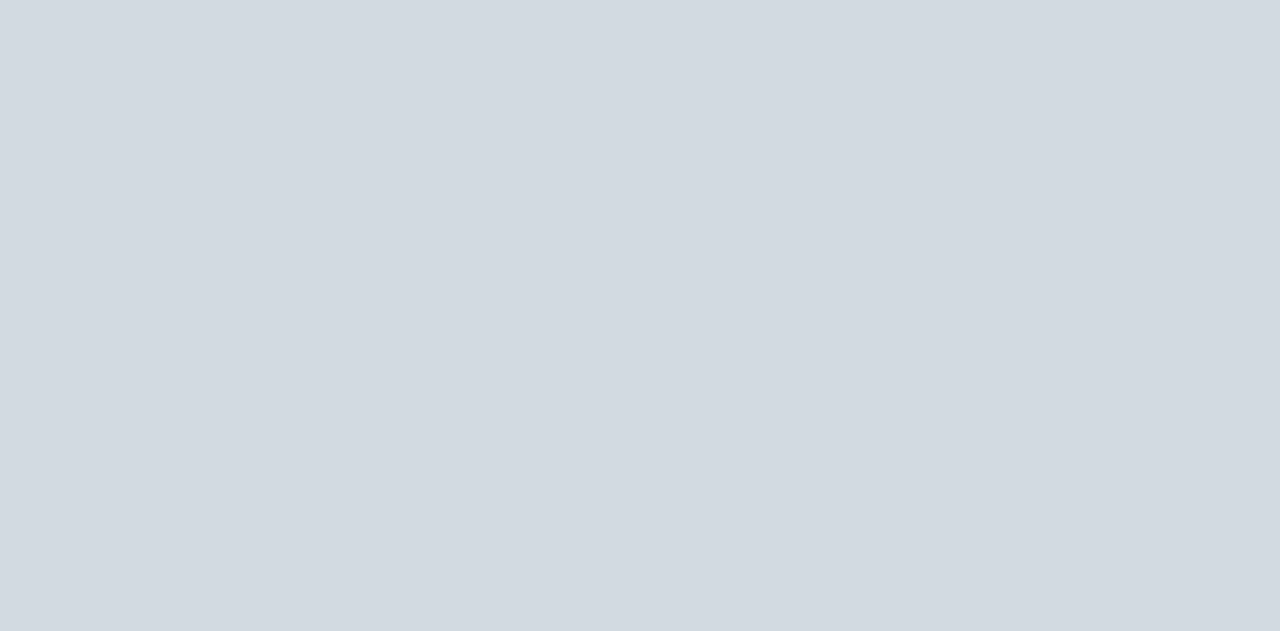 scroll, scrollTop: 0, scrollLeft: 0, axis: both 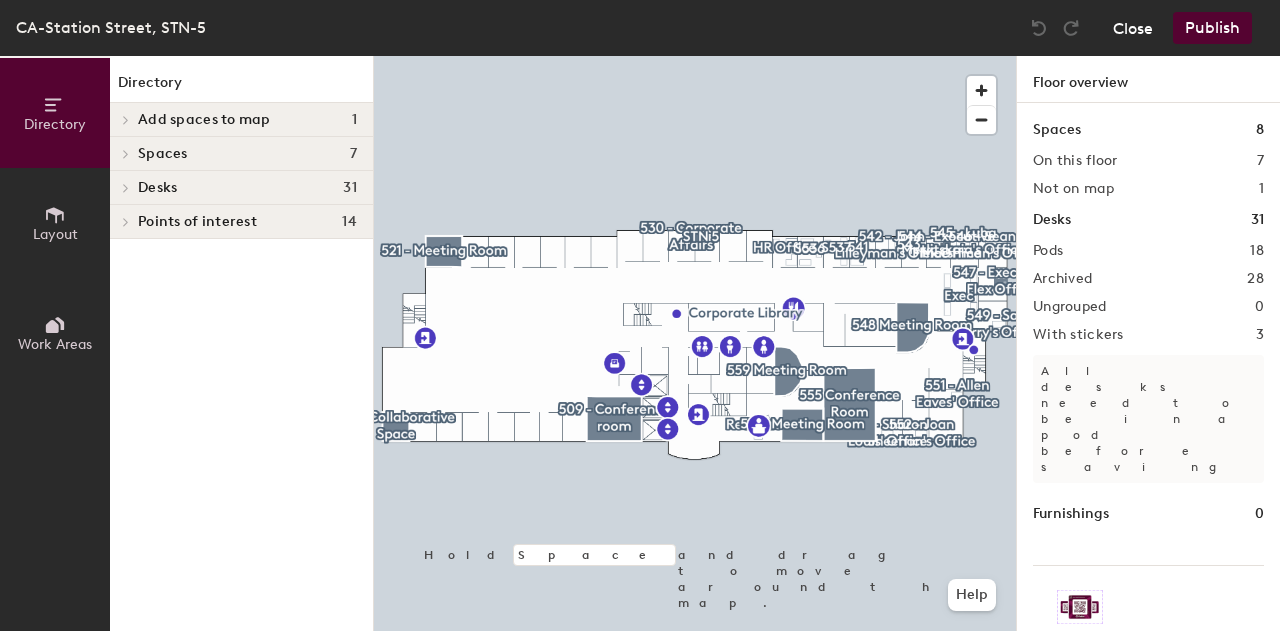 click on "Close" 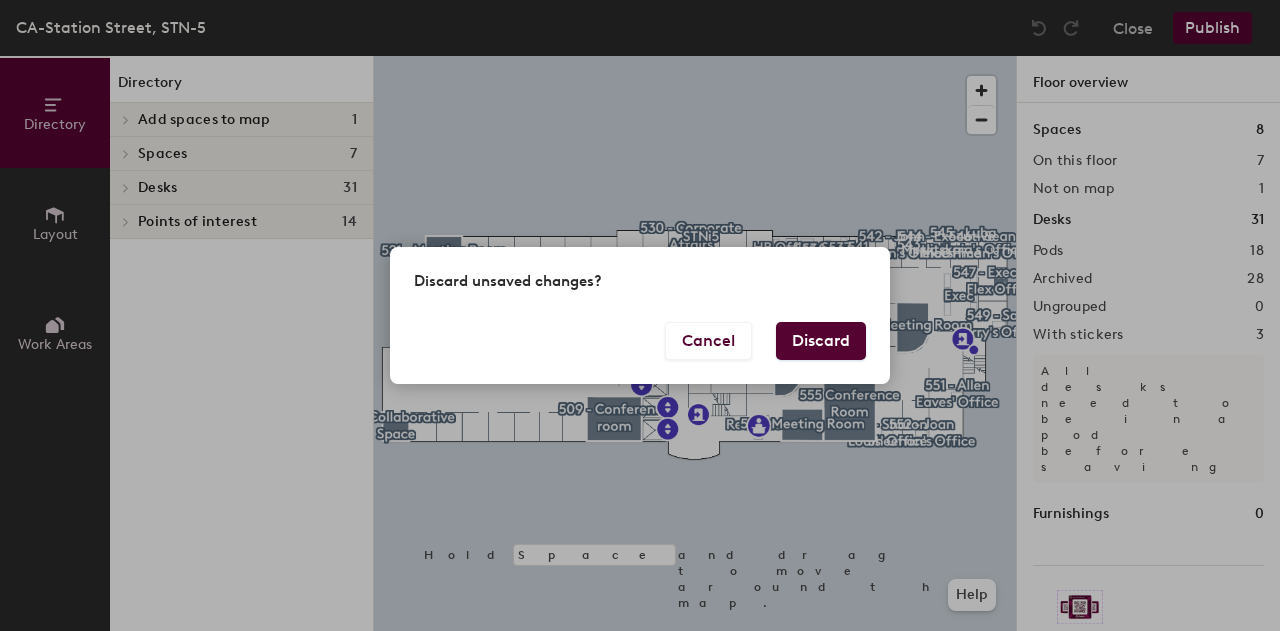 click on "Discard" at bounding box center (821, 341) 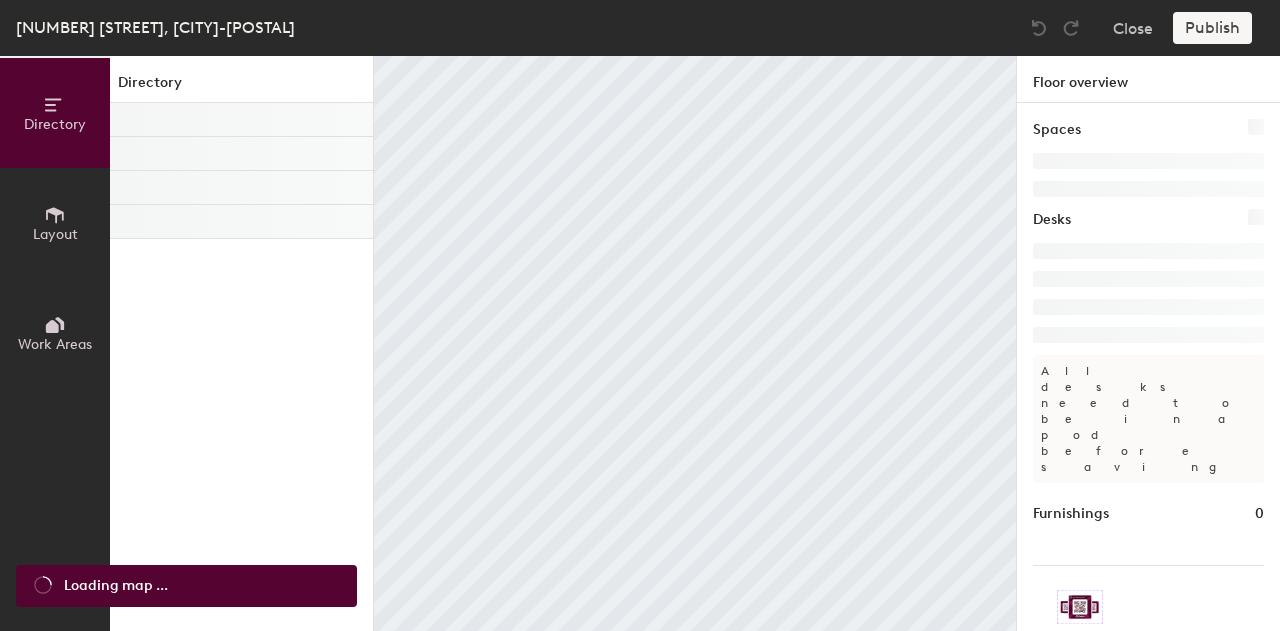 scroll, scrollTop: 0, scrollLeft: 0, axis: both 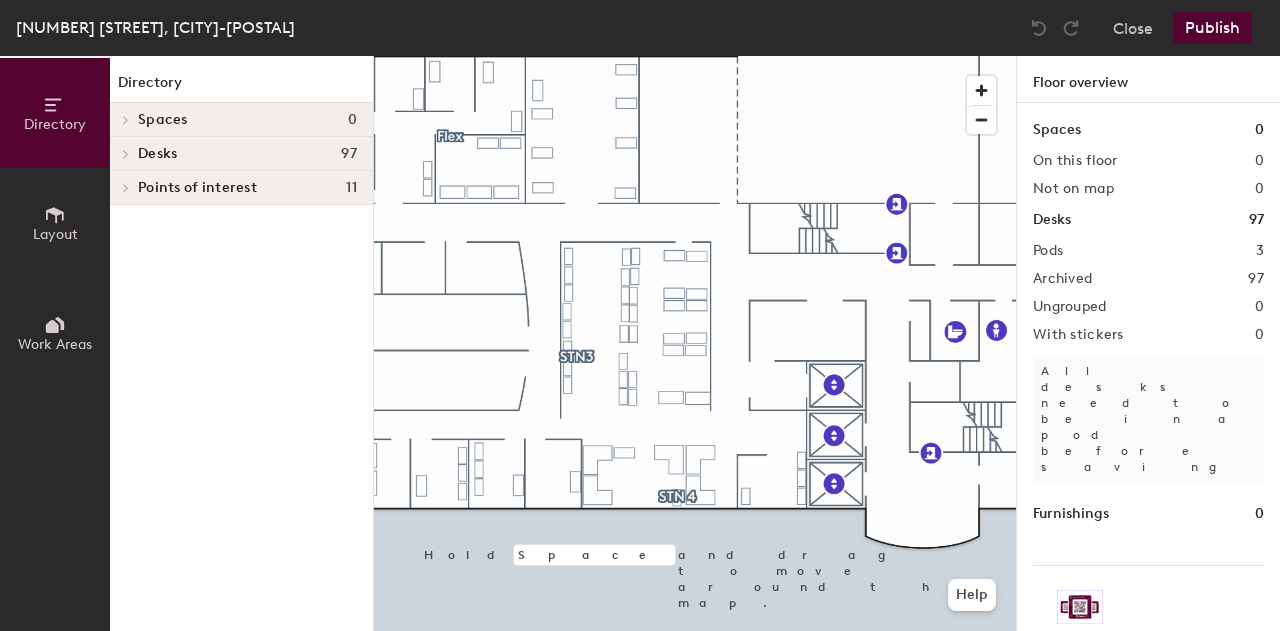 click on "Desks" 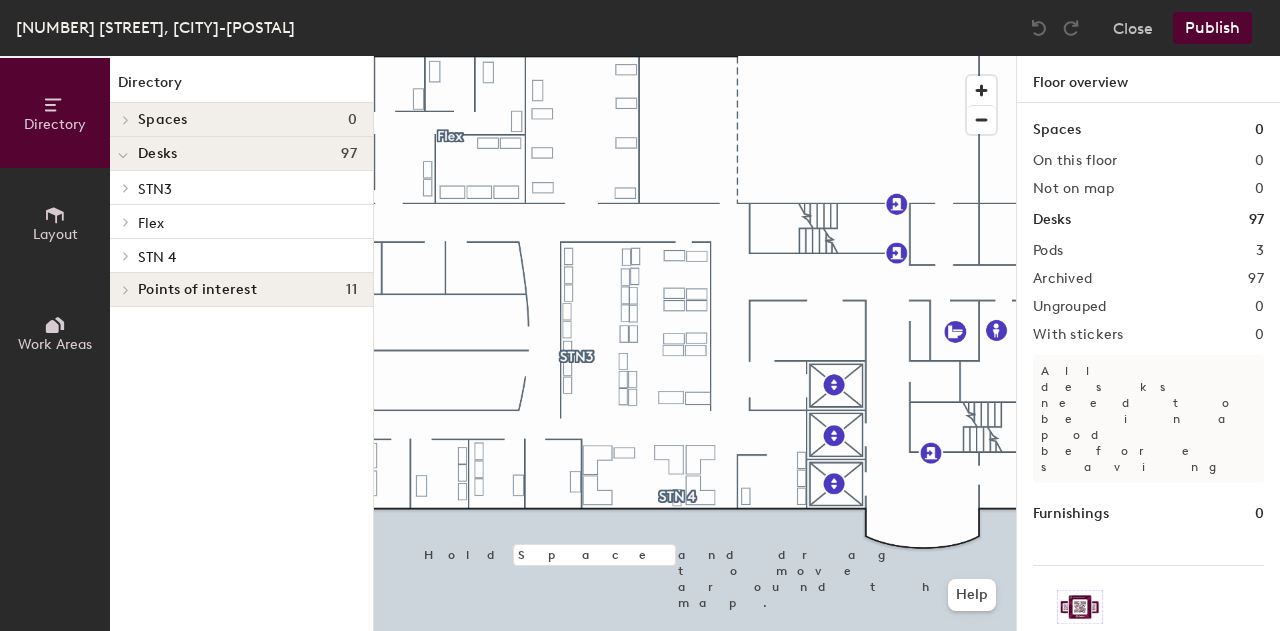 click on "STN3" 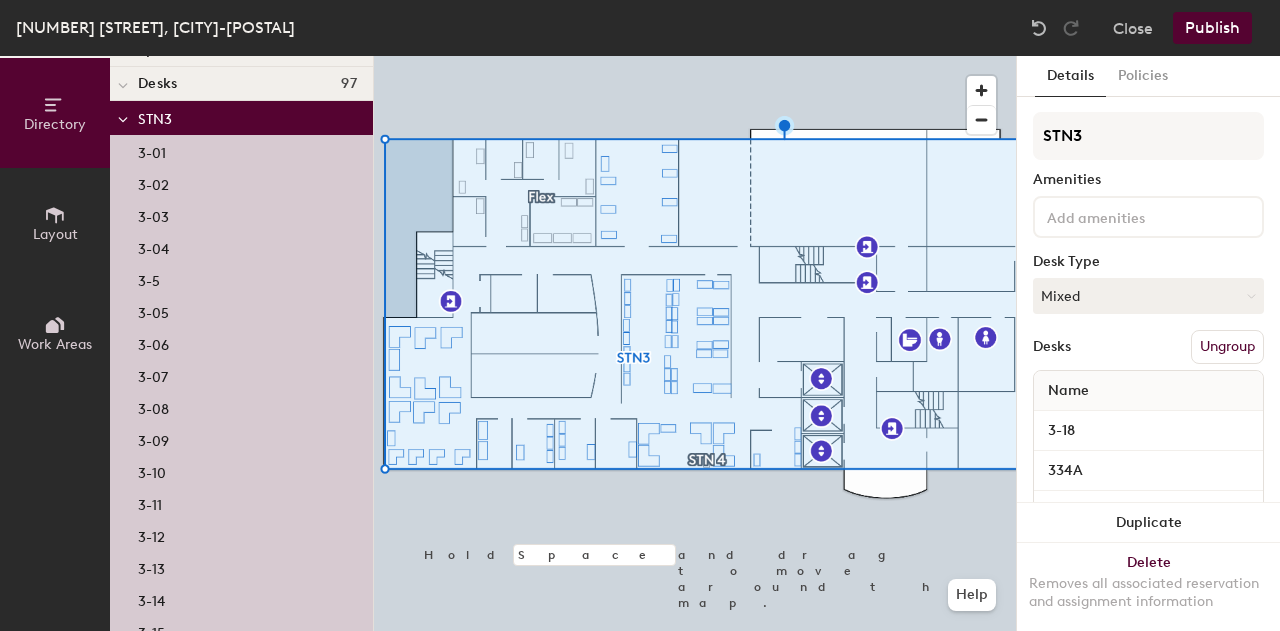 scroll, scrollTop: 100, scrollLeft: 0, axis: vertical 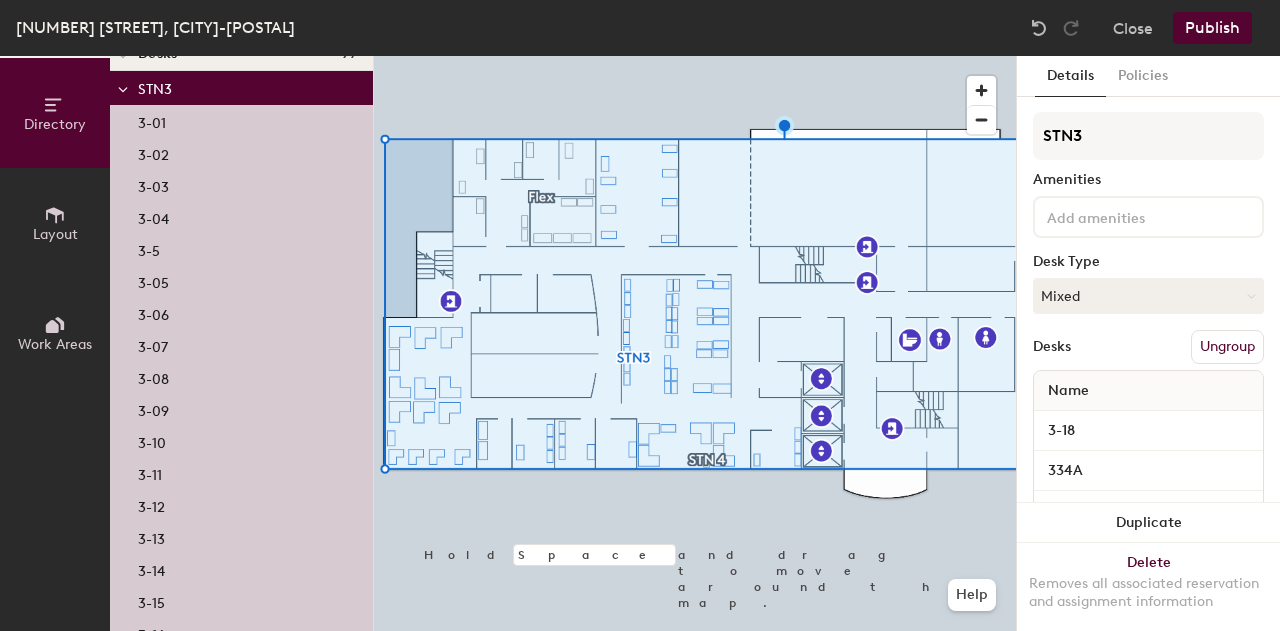click on "3-09" 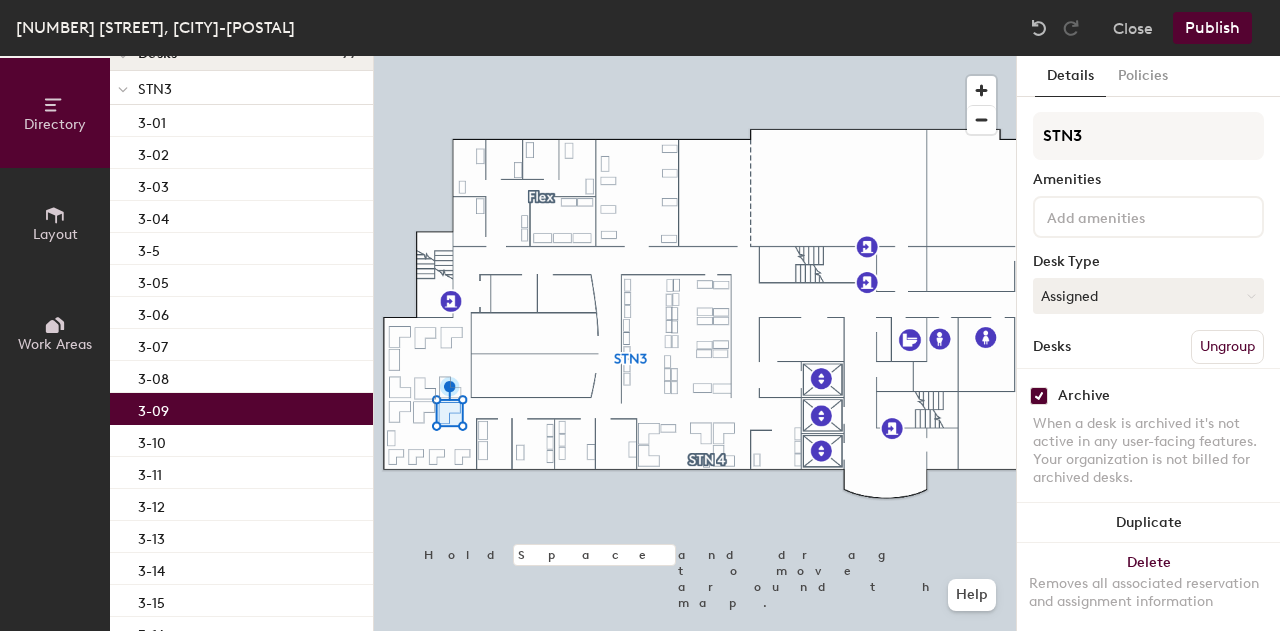 click 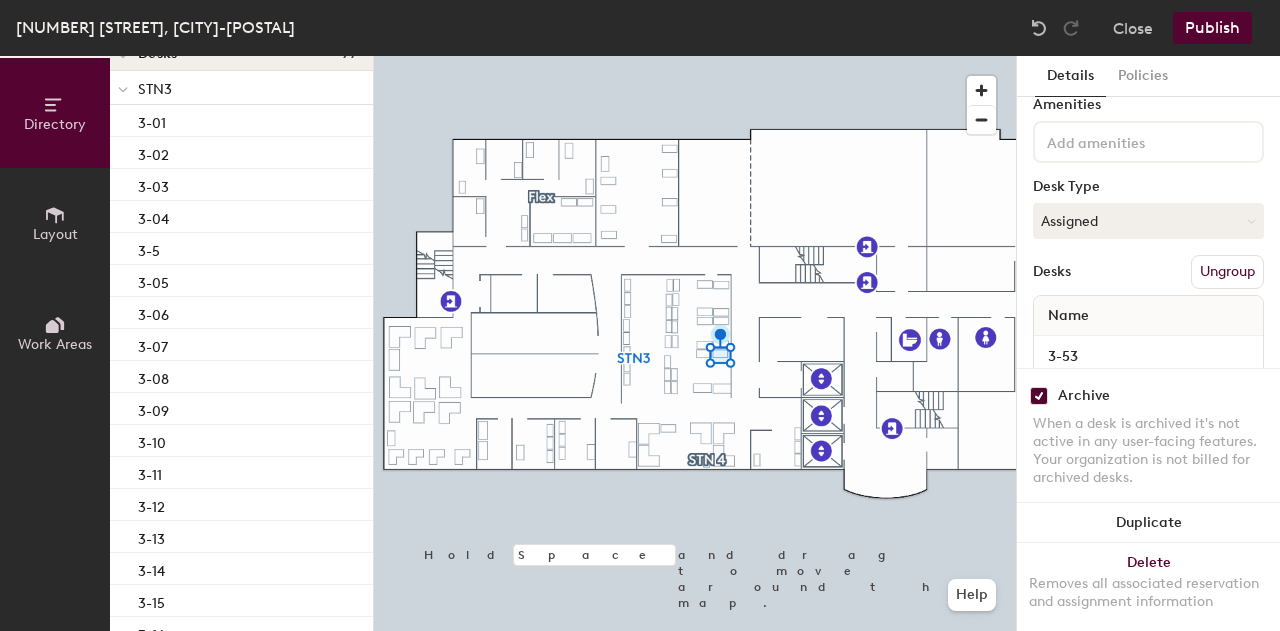 scroll, scrollTop: 128, scrollLeft: 0, axis: vertical 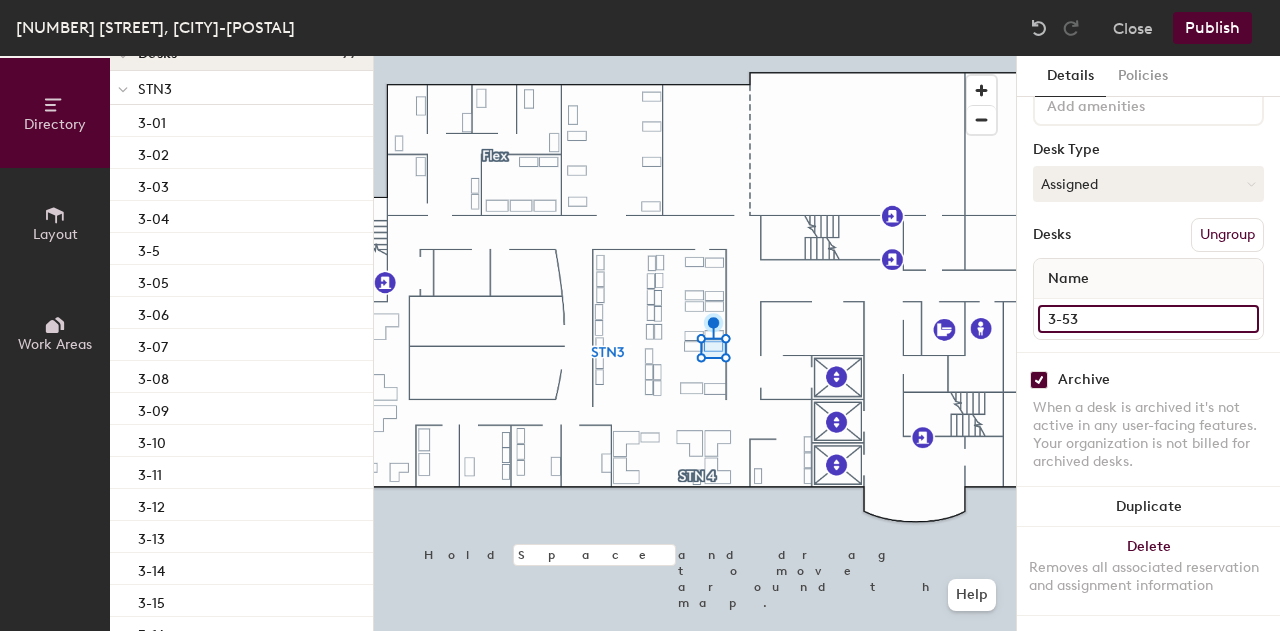 click on "3-53" 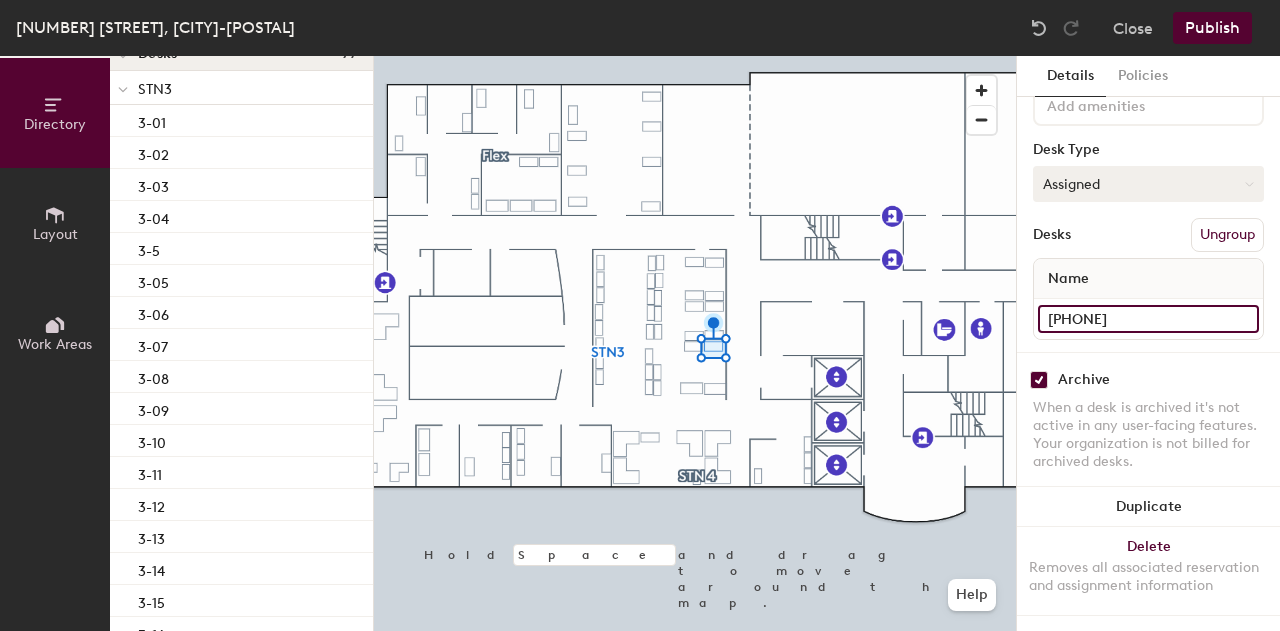 type on "[PHONE]" 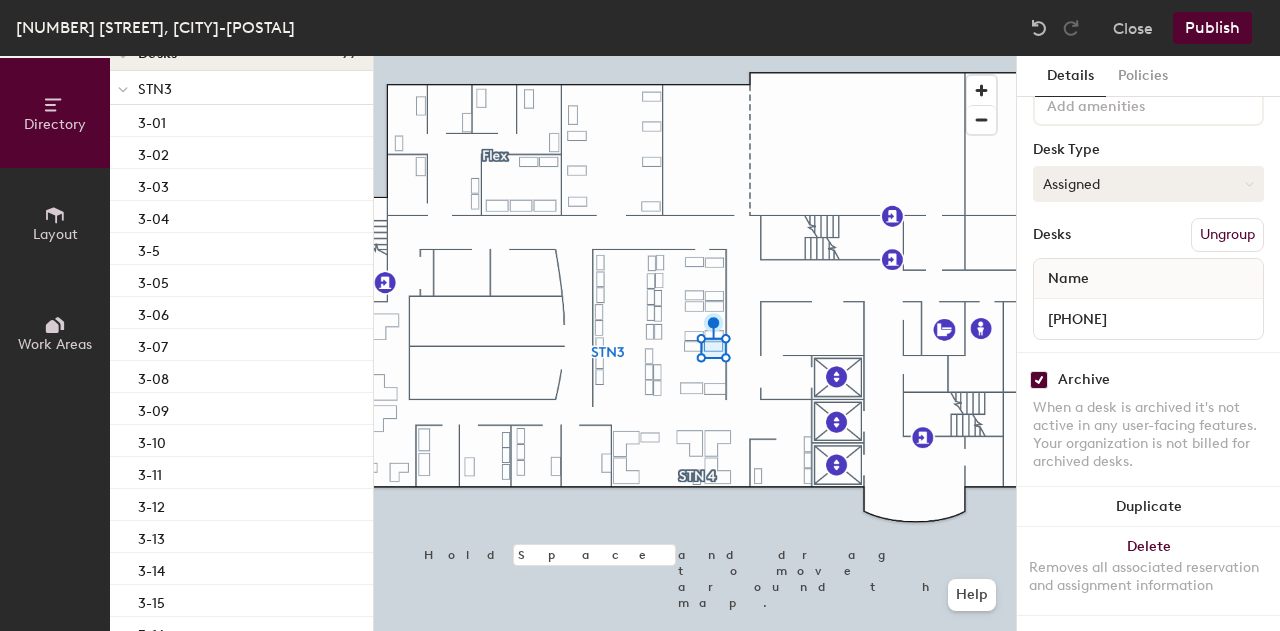 click on "Assigned" 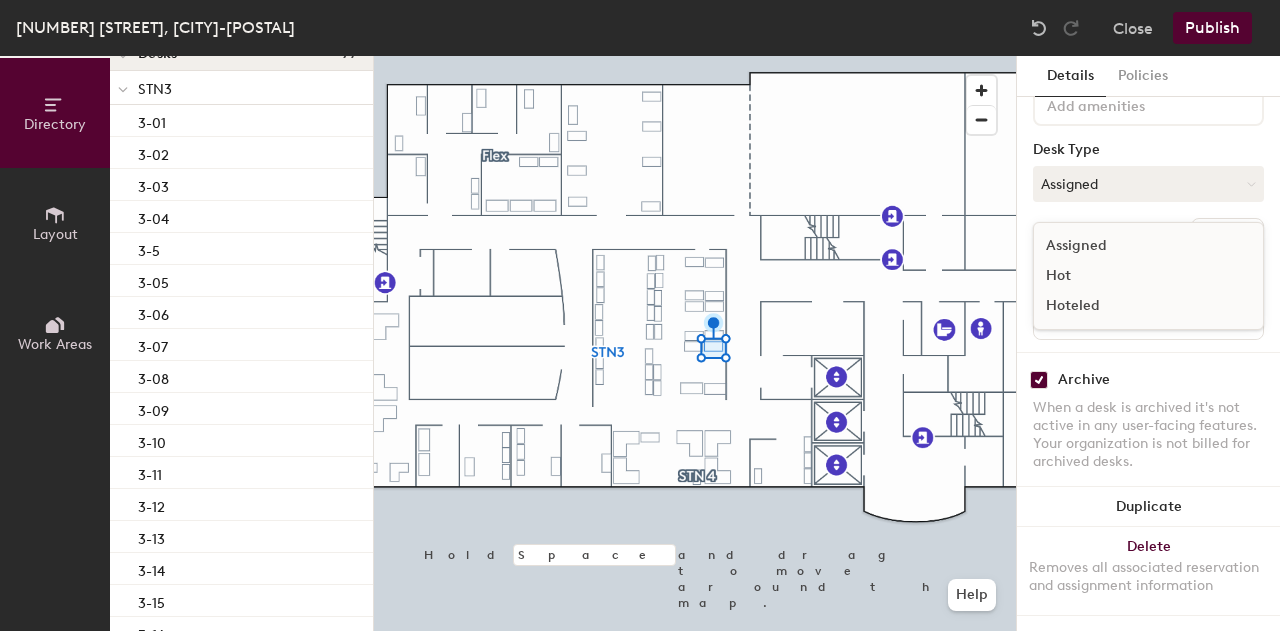 click on "Hoteled" 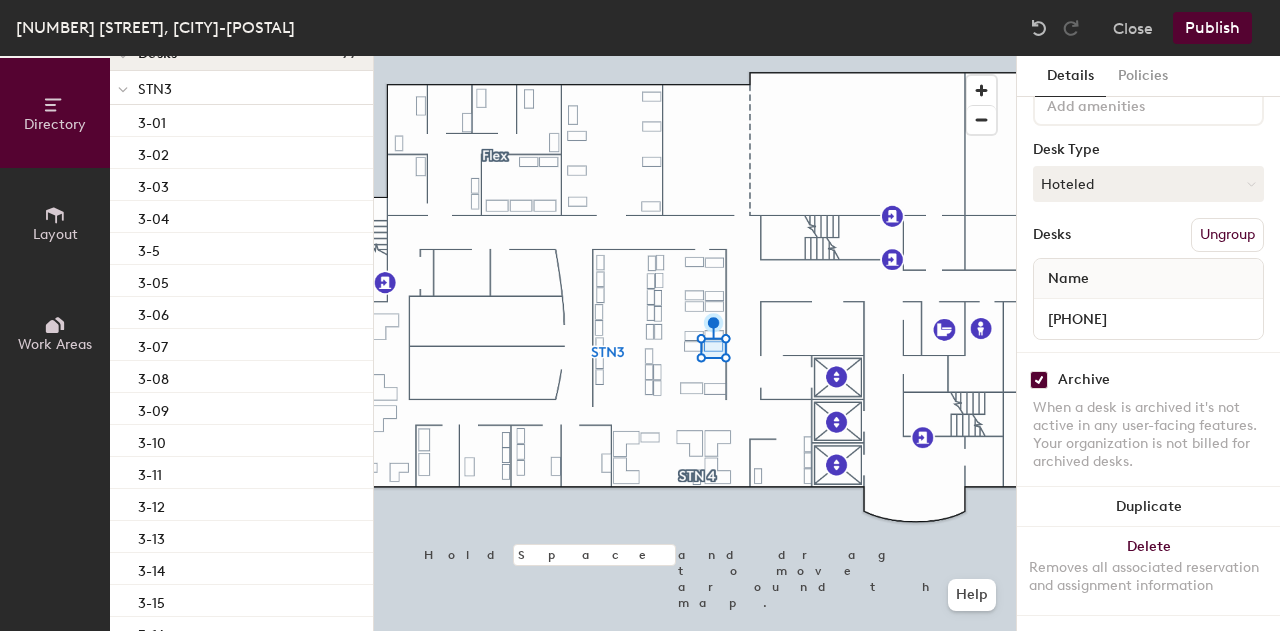 click 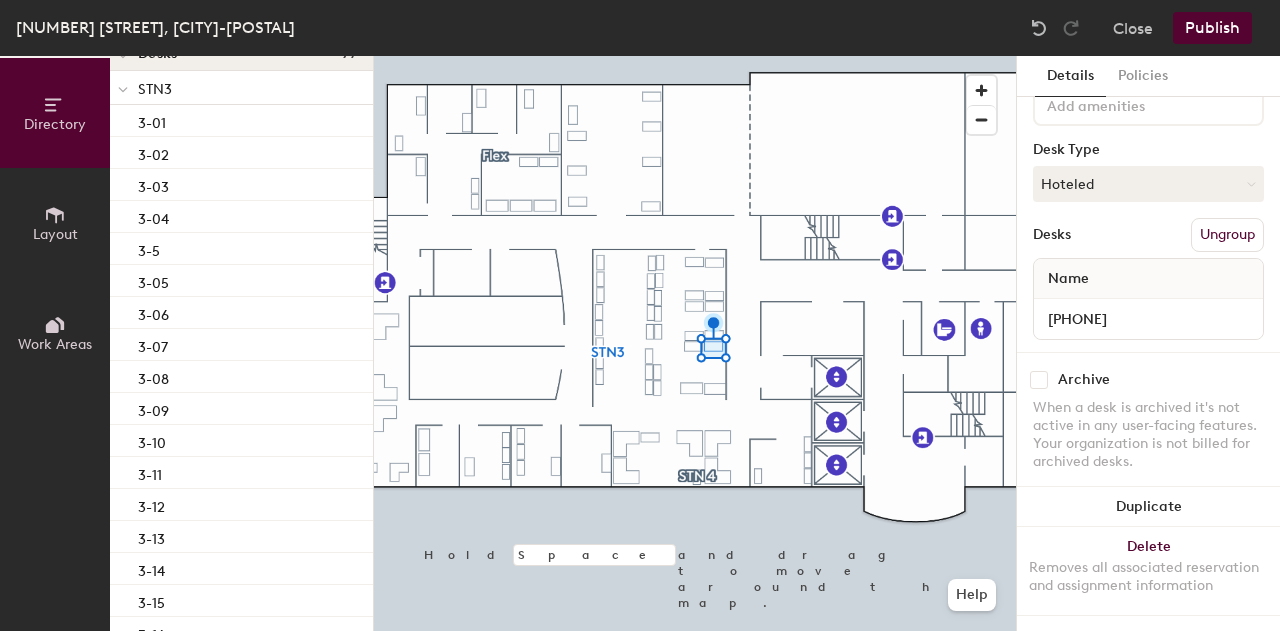 checkbox on "false" 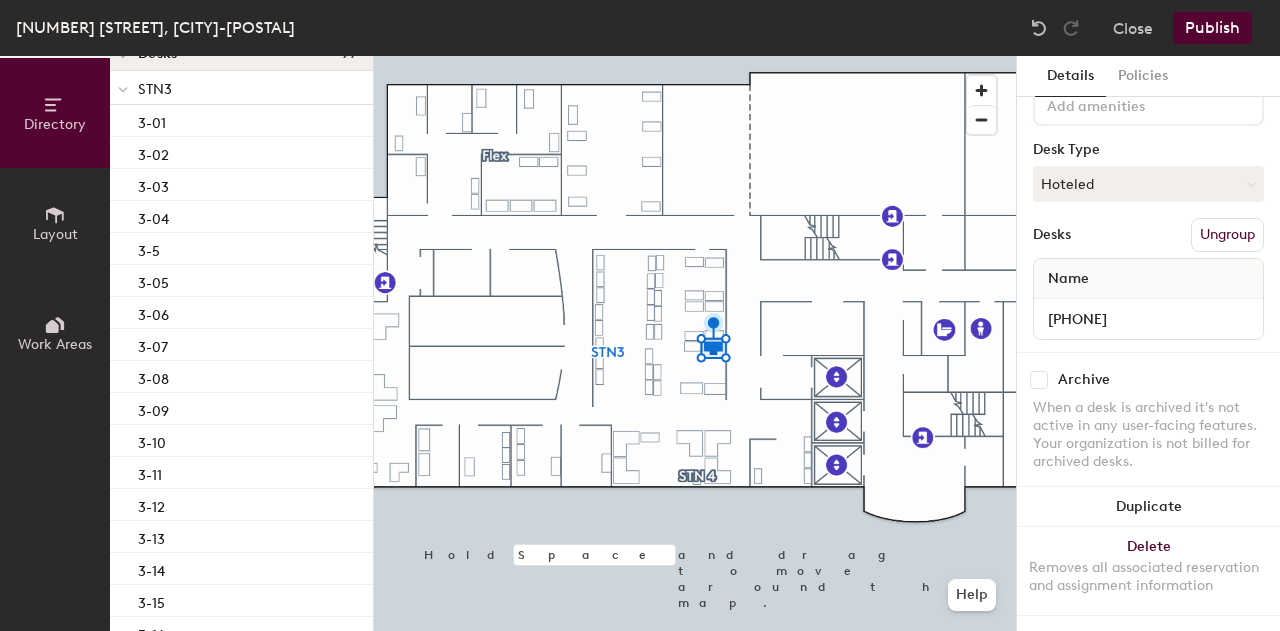 click 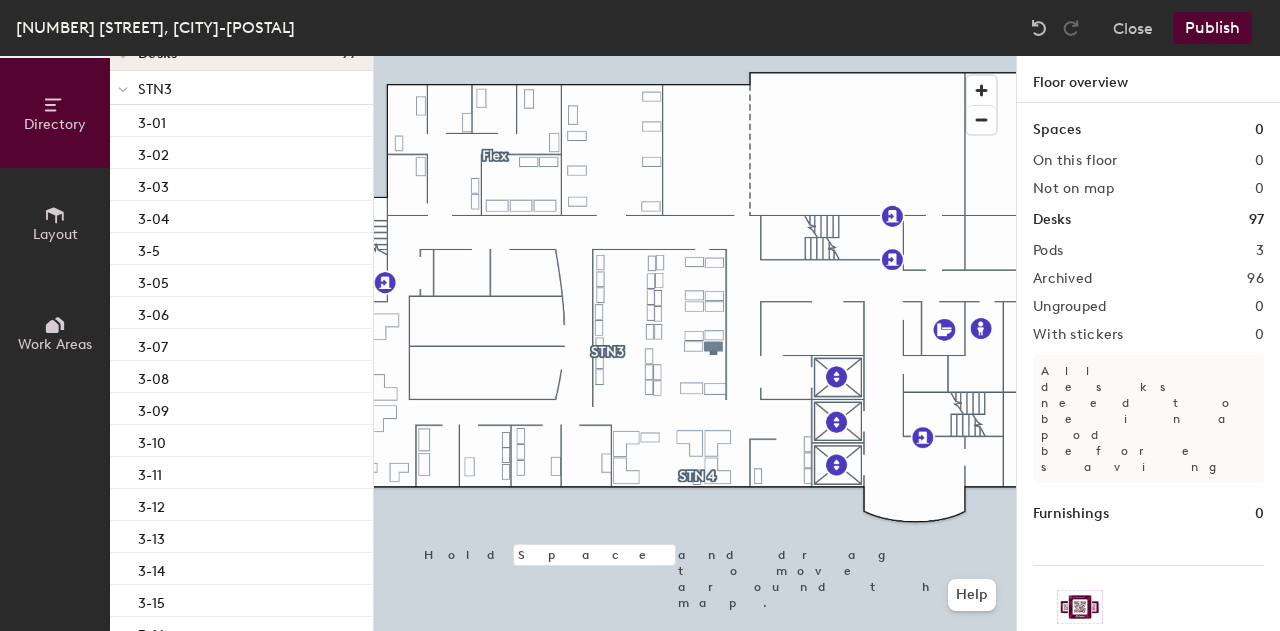 click 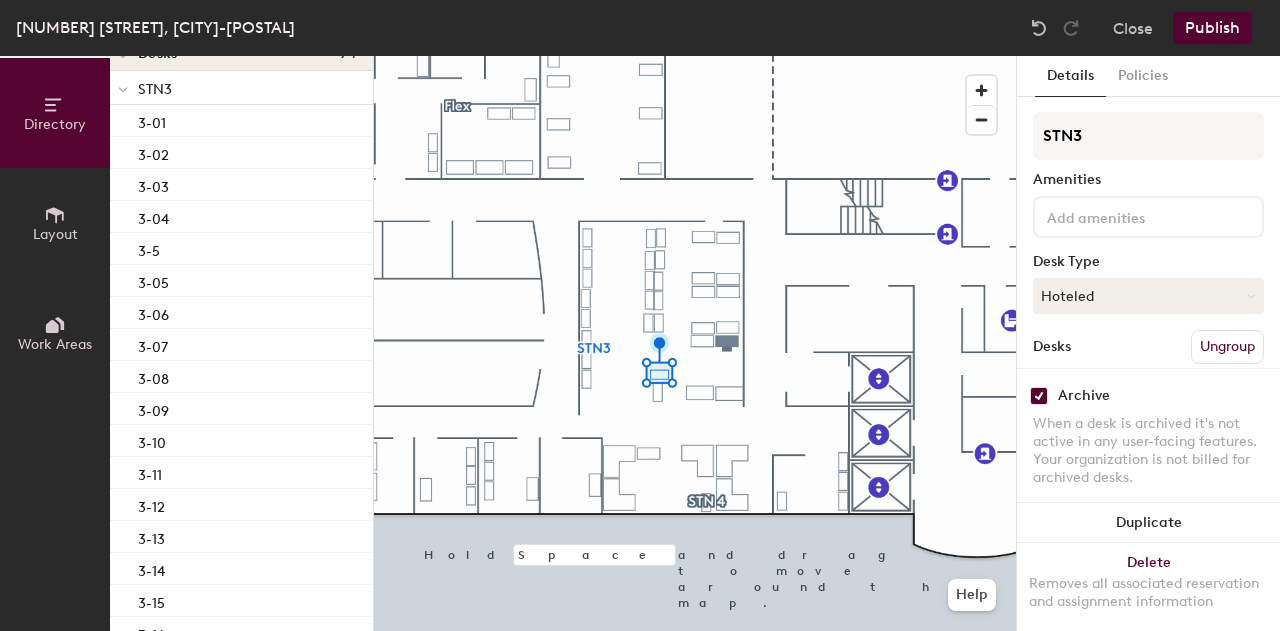 scroll, scrollTop: 100, scrollLeft: 0, axis: vertical 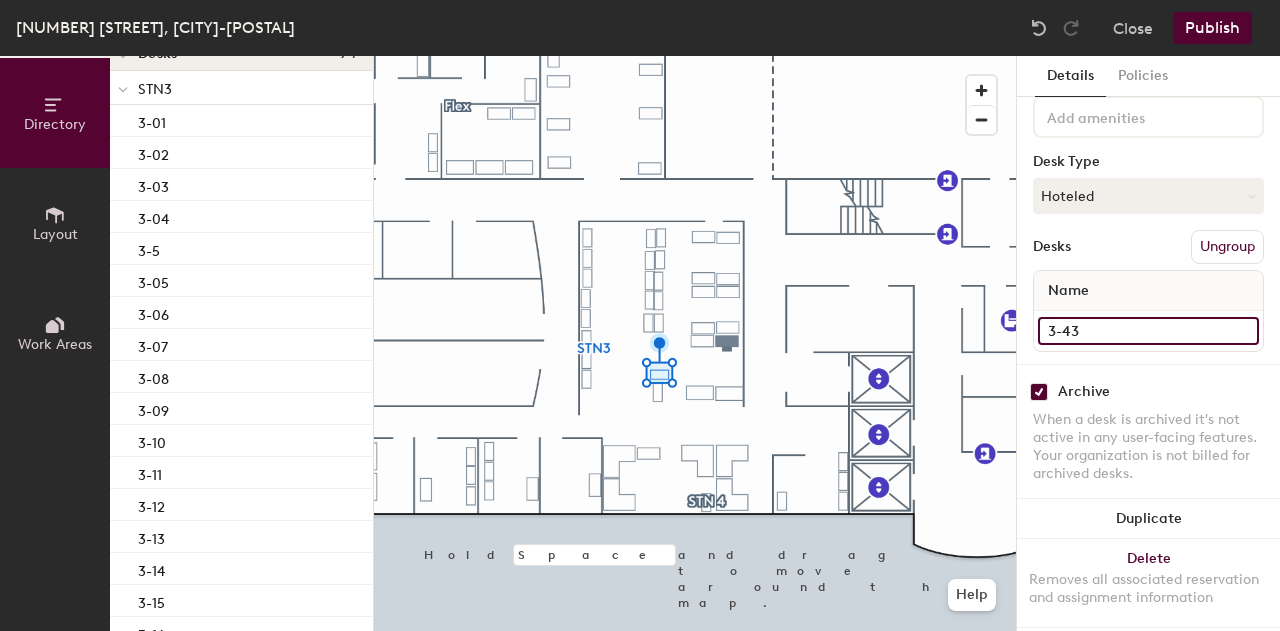 click on "3-43" 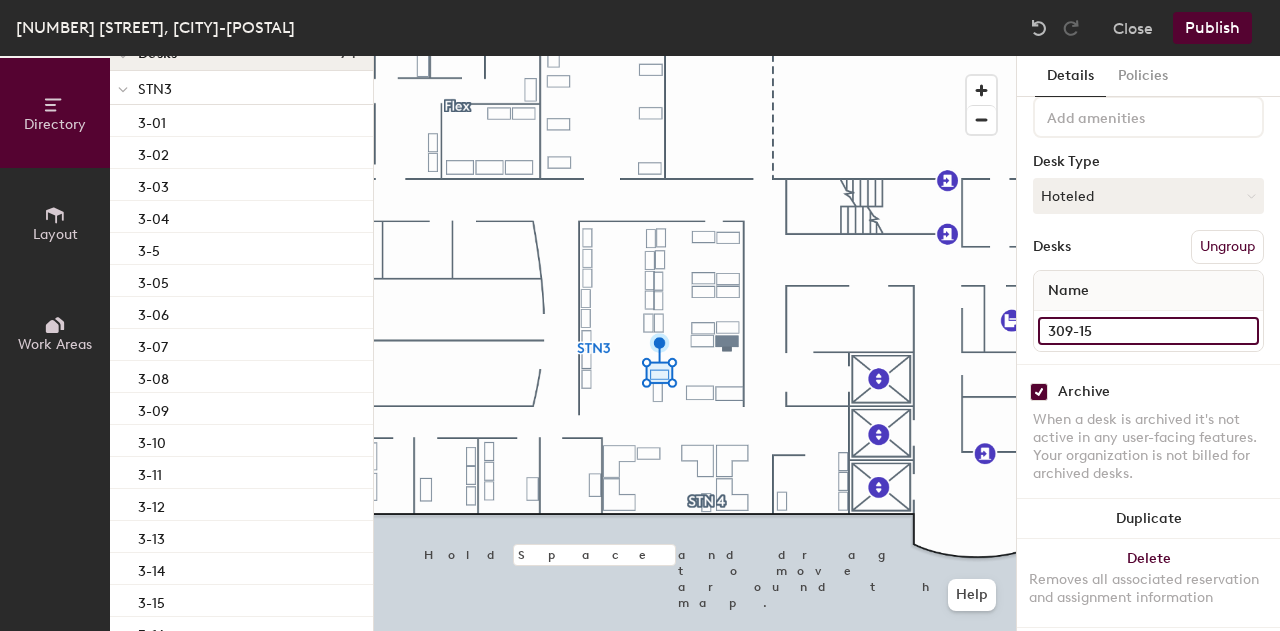 type on "309-15" 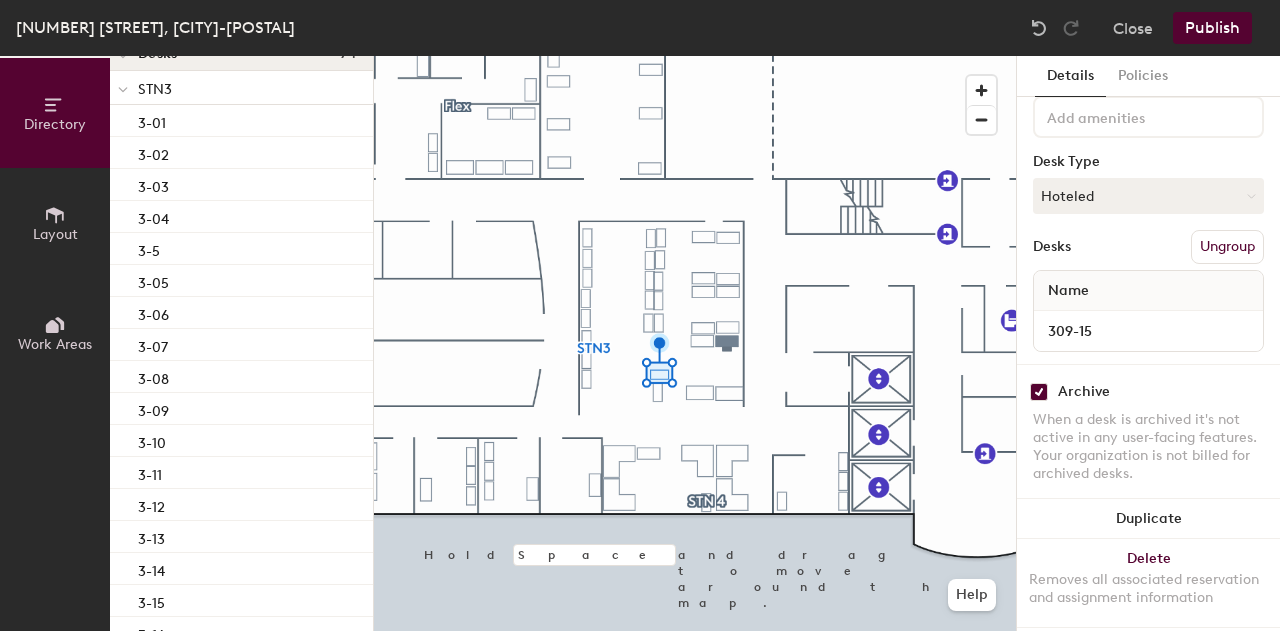 click 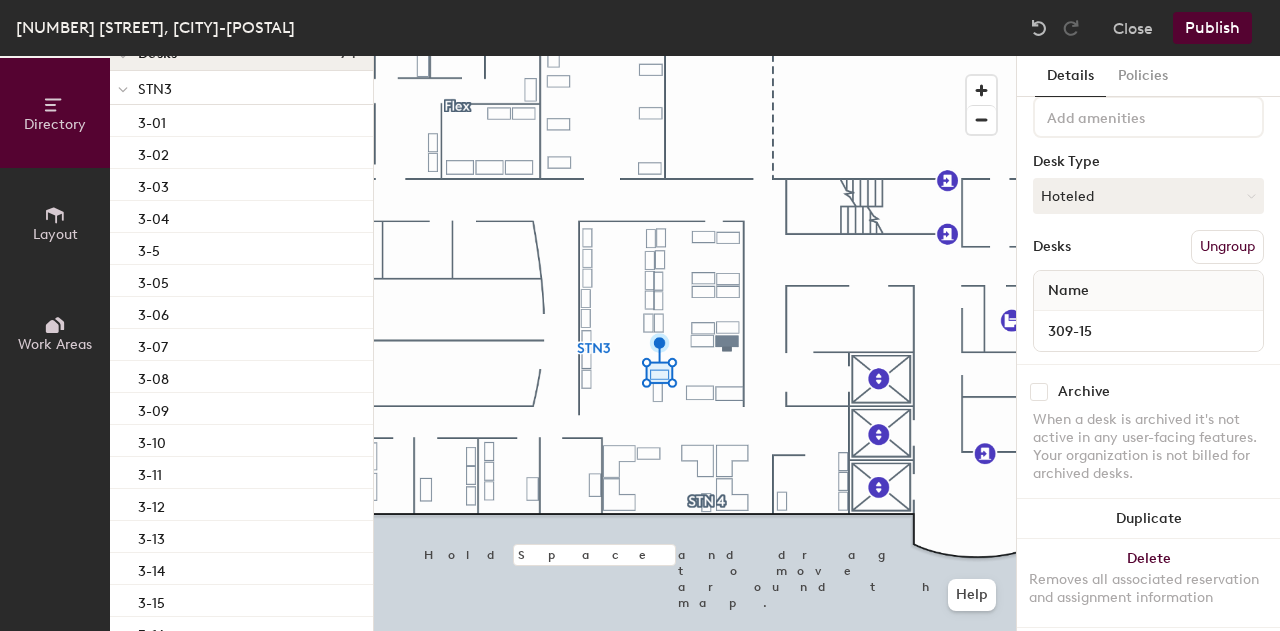 checkbox on "false" 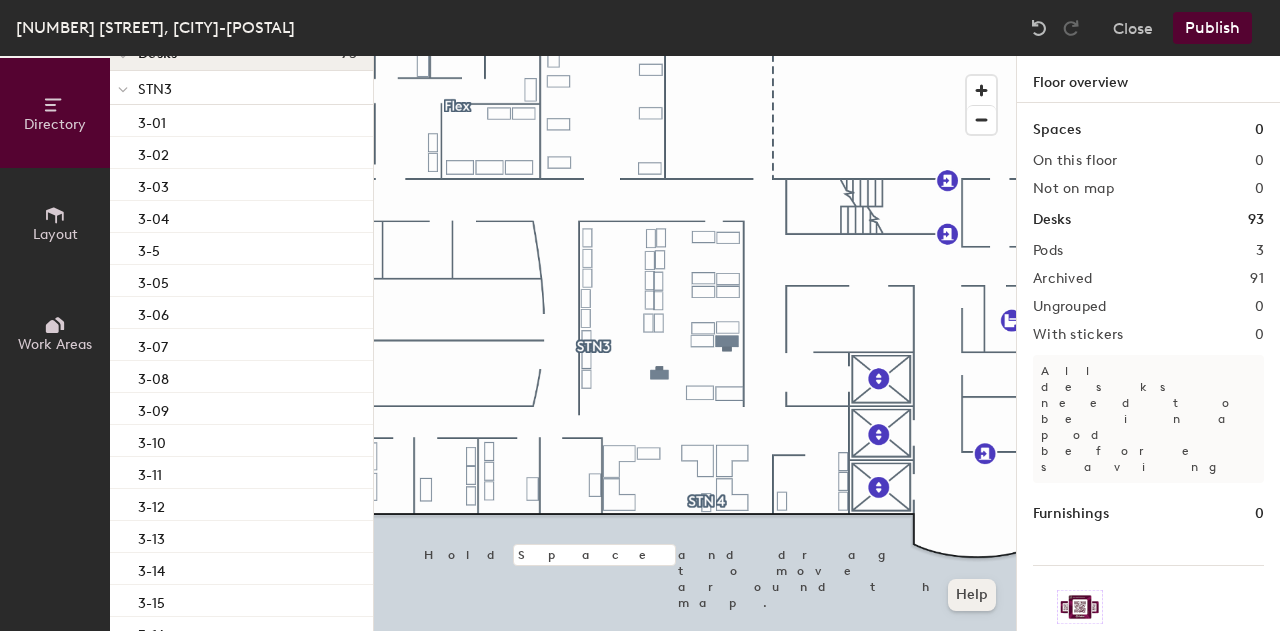 click 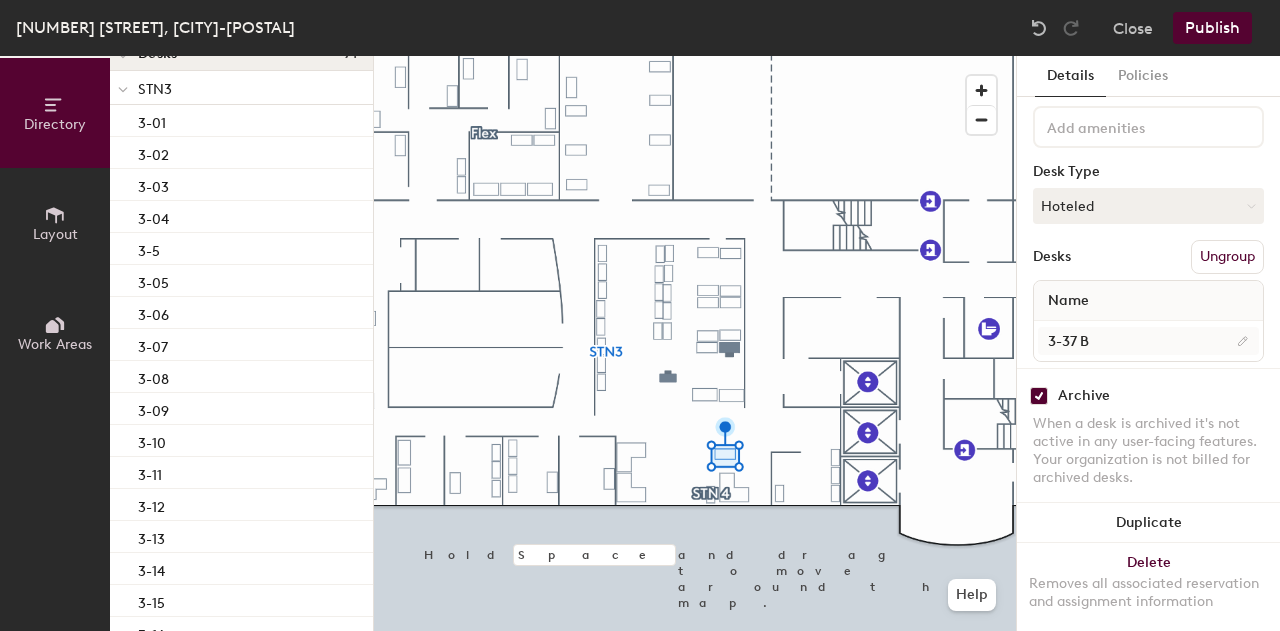 scroll, scrollTop: 128, scrollLeft: 0, axis: vertical 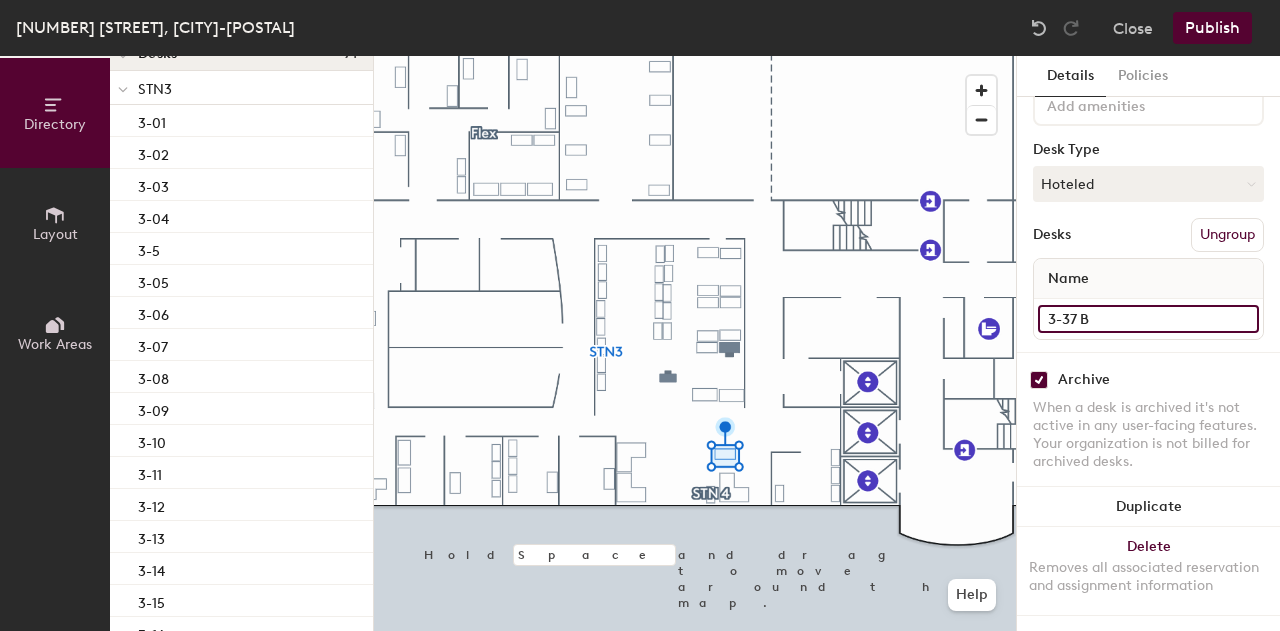 click on "3-37 B" 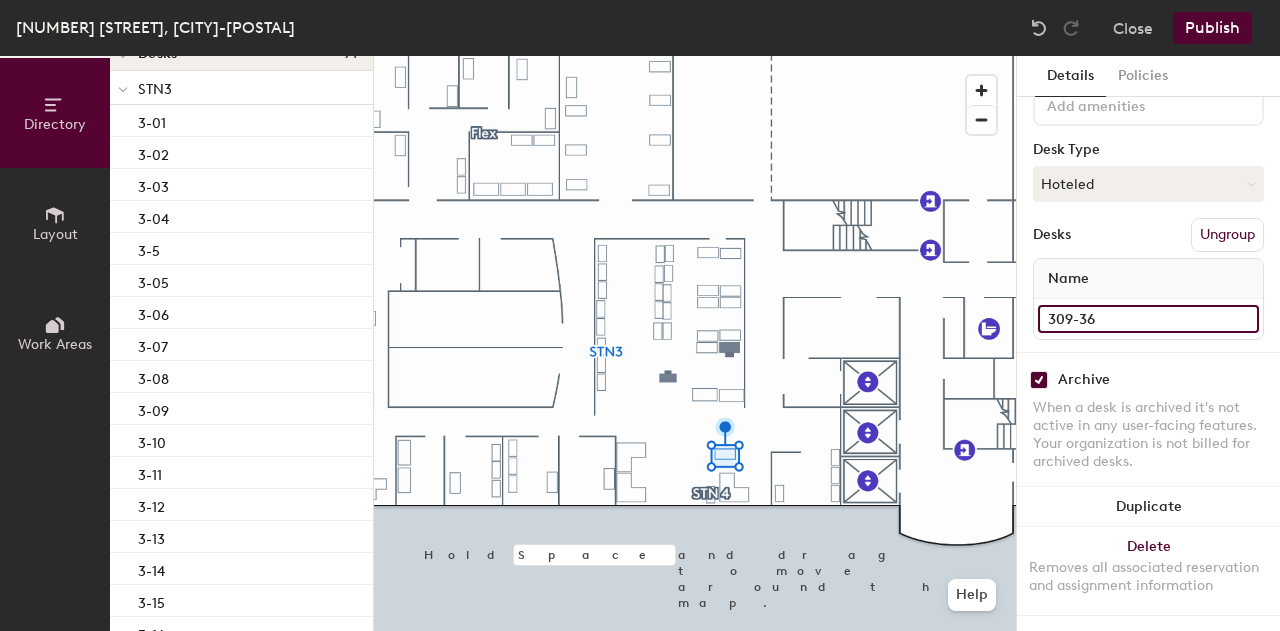 type on "309-36" 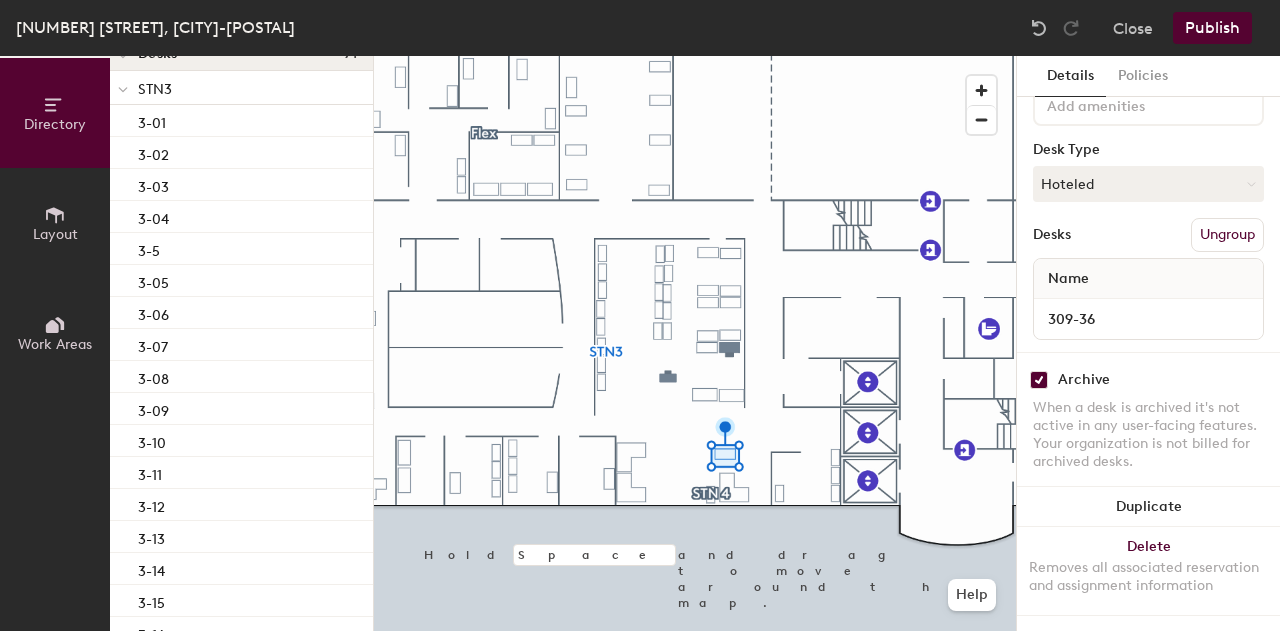 click 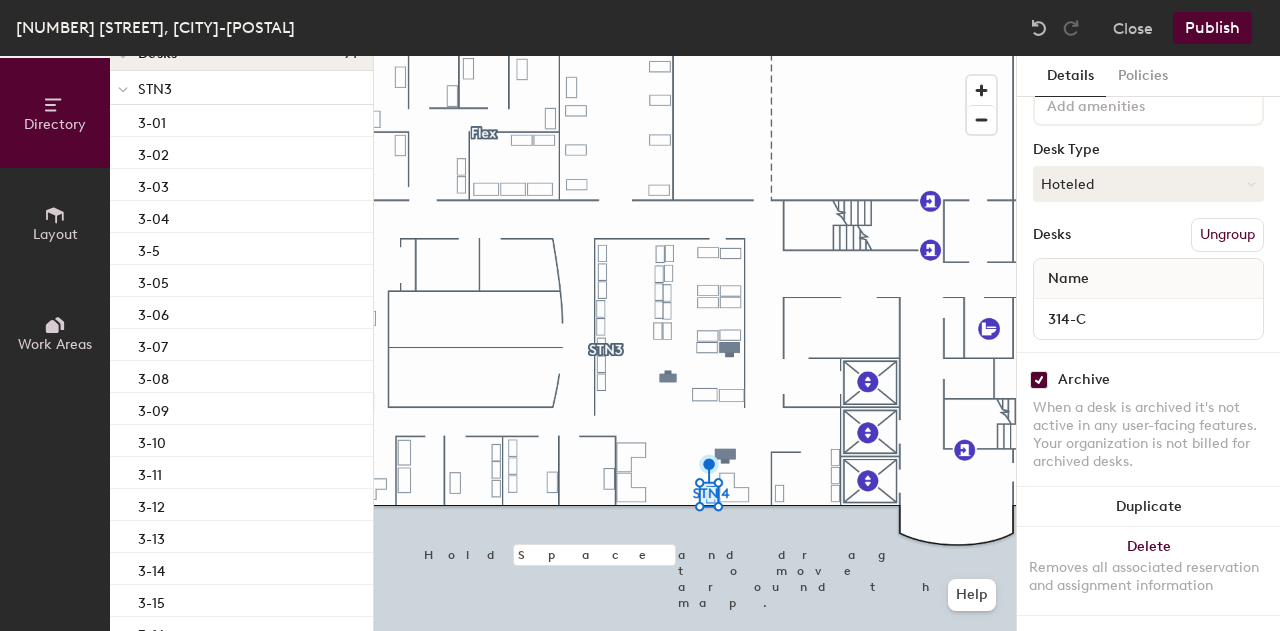 click 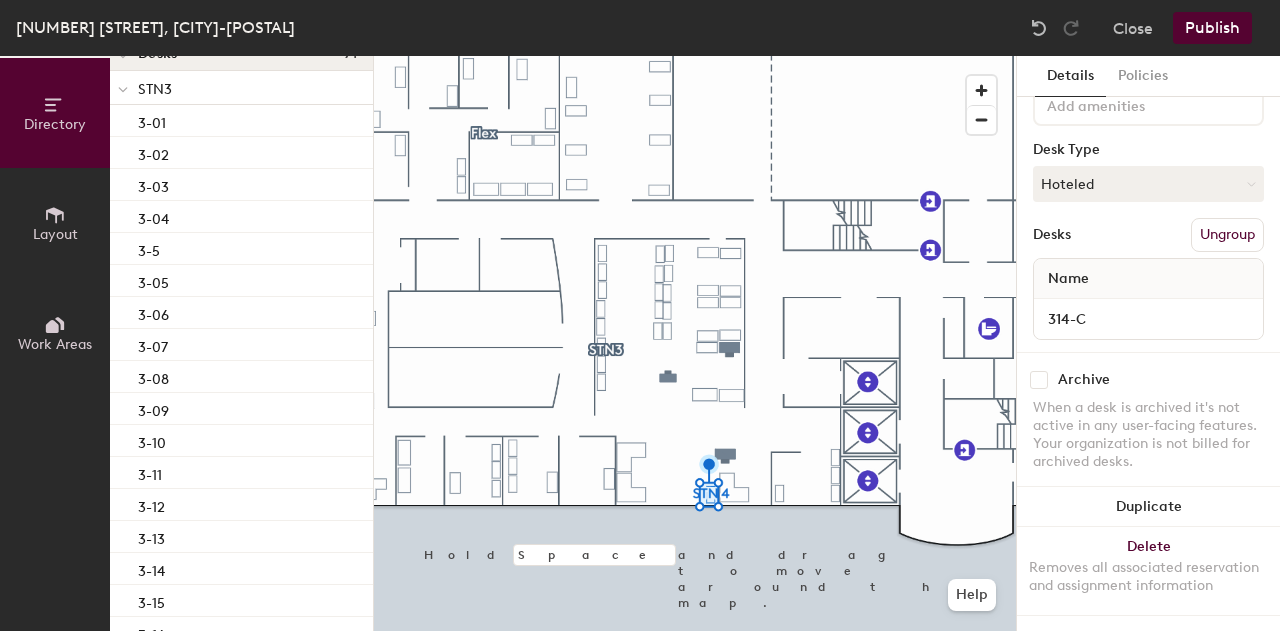 checkbox on "false" 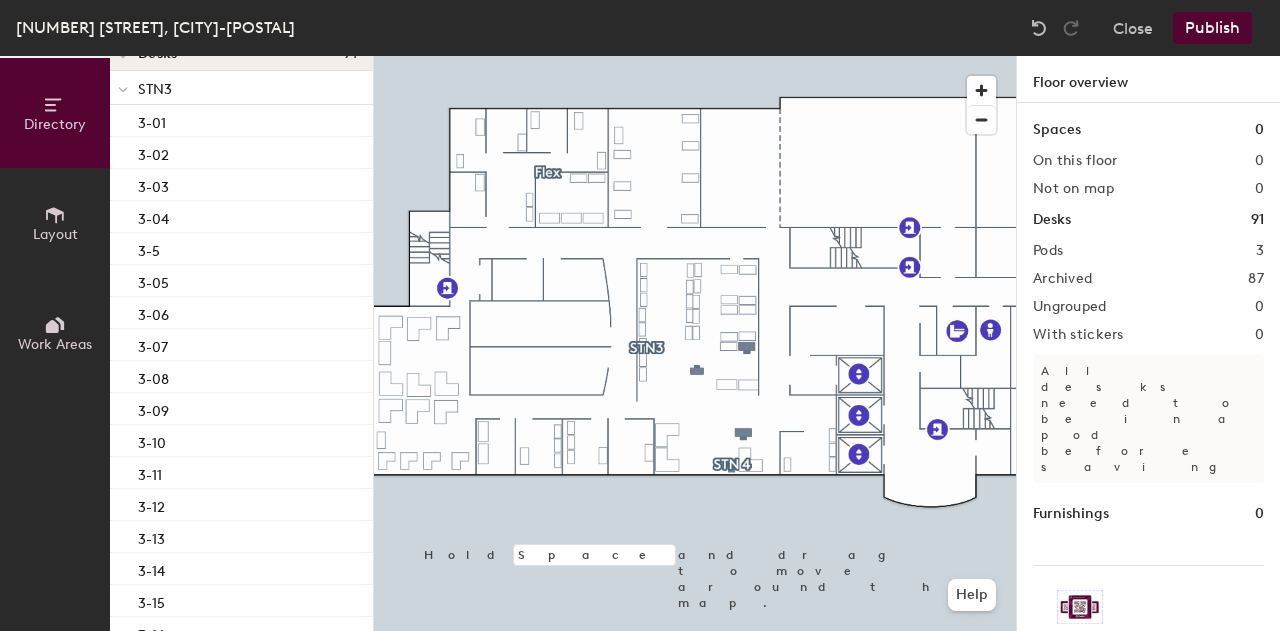 click 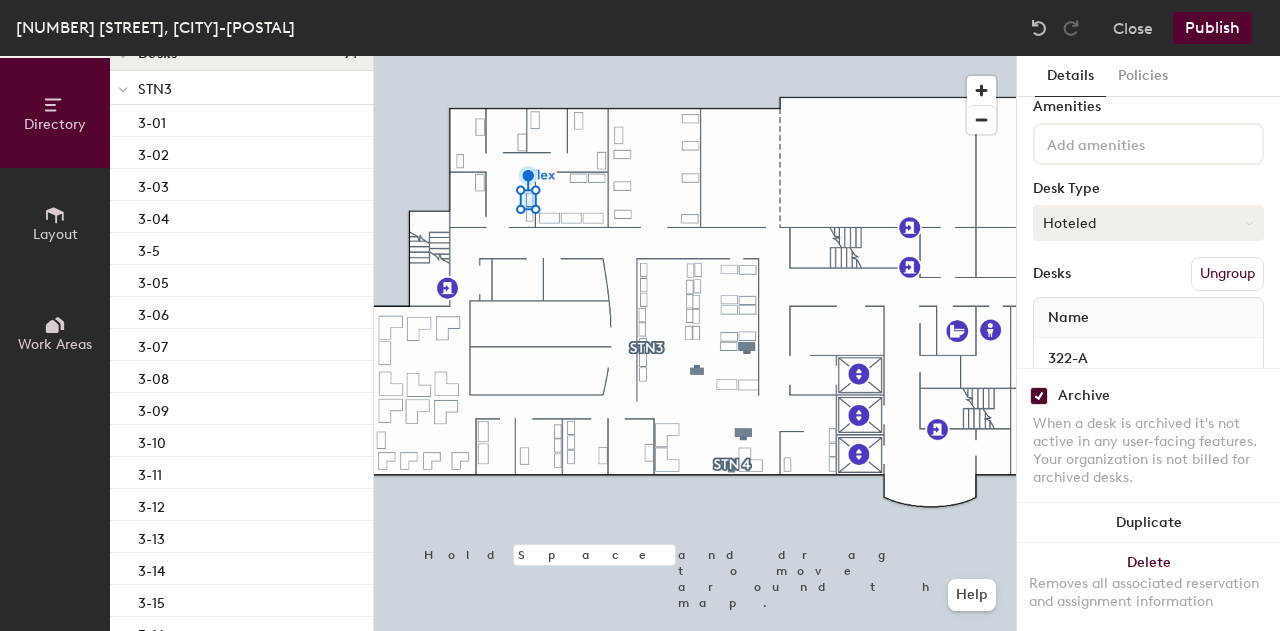 scroll, scrollTop: 128, scrollLeft: 0, axis: vertical 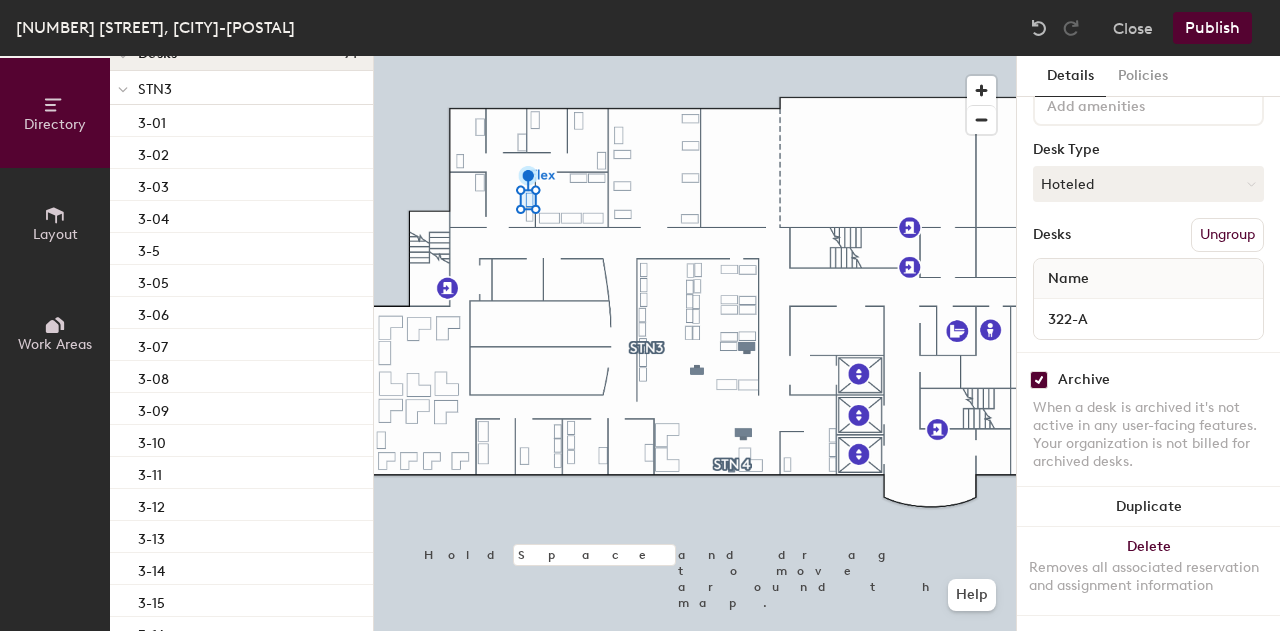 click 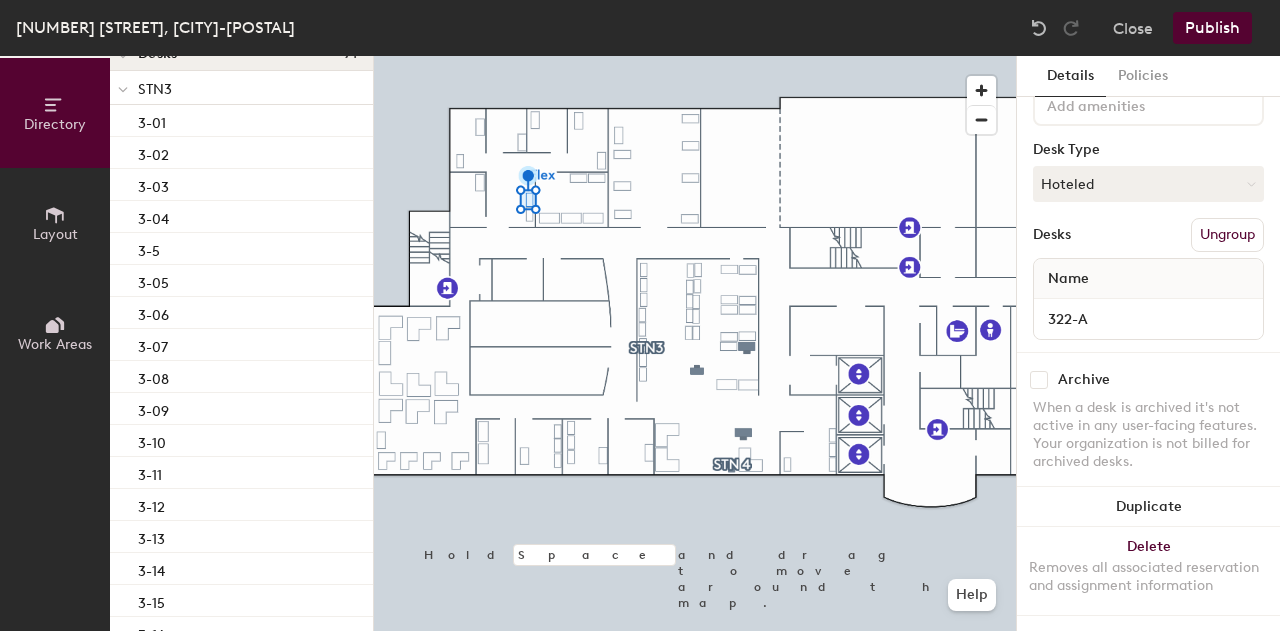 checkbox on "false" 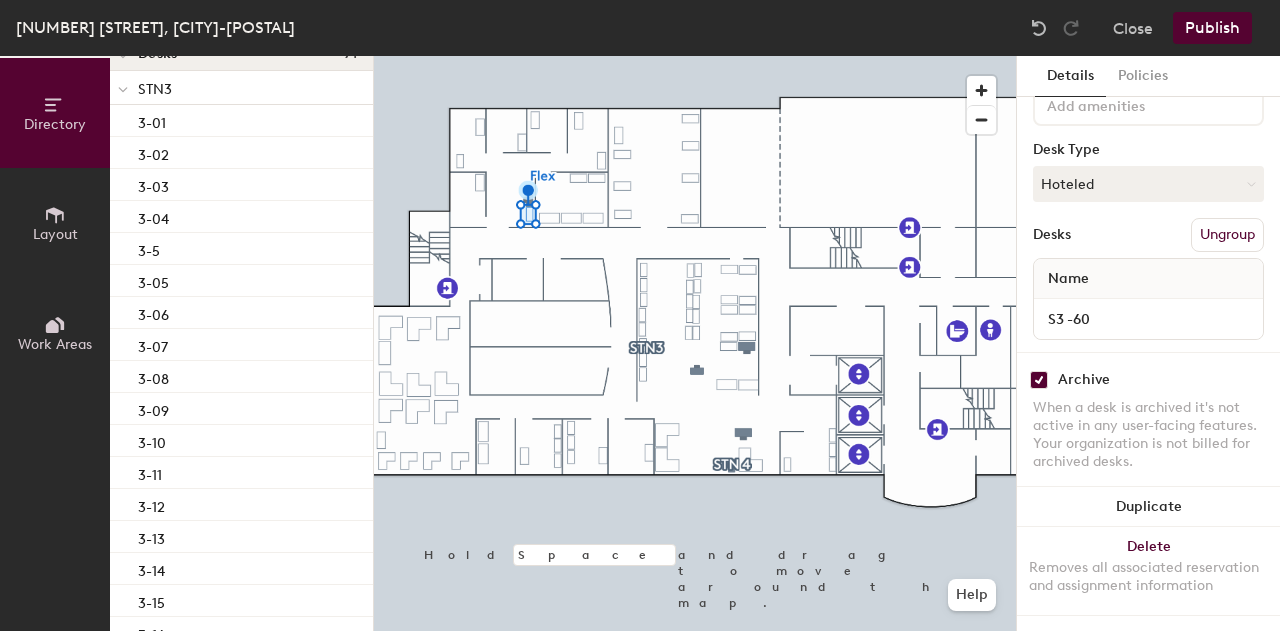click 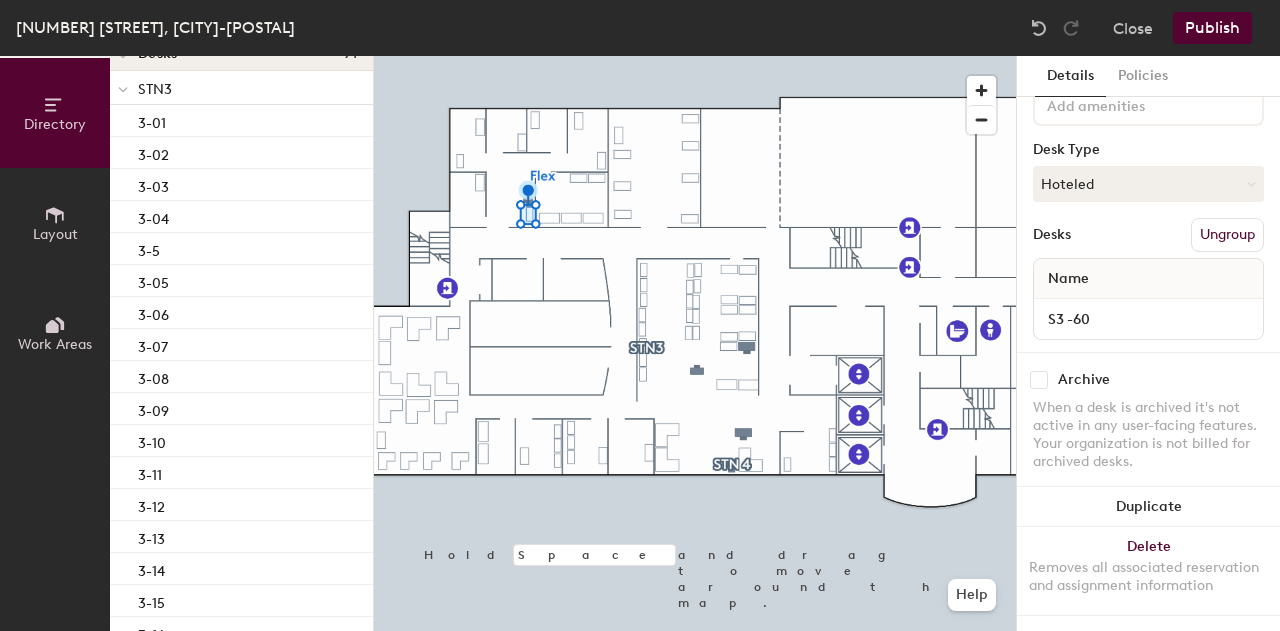 checkbox on "false" 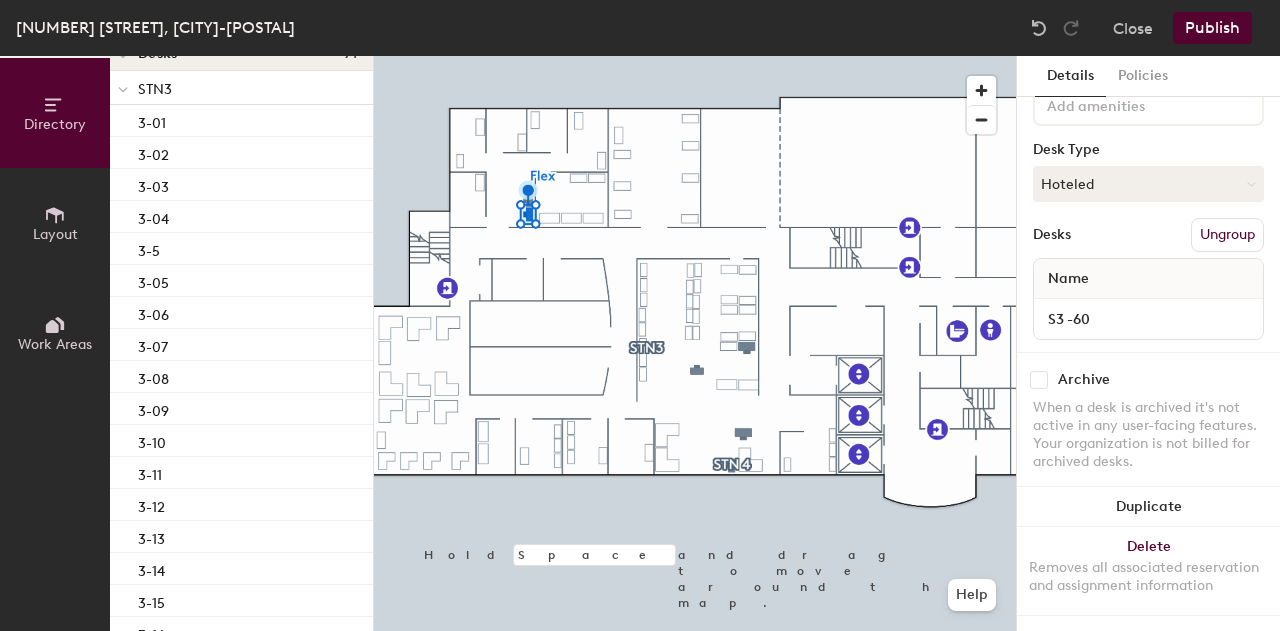 click 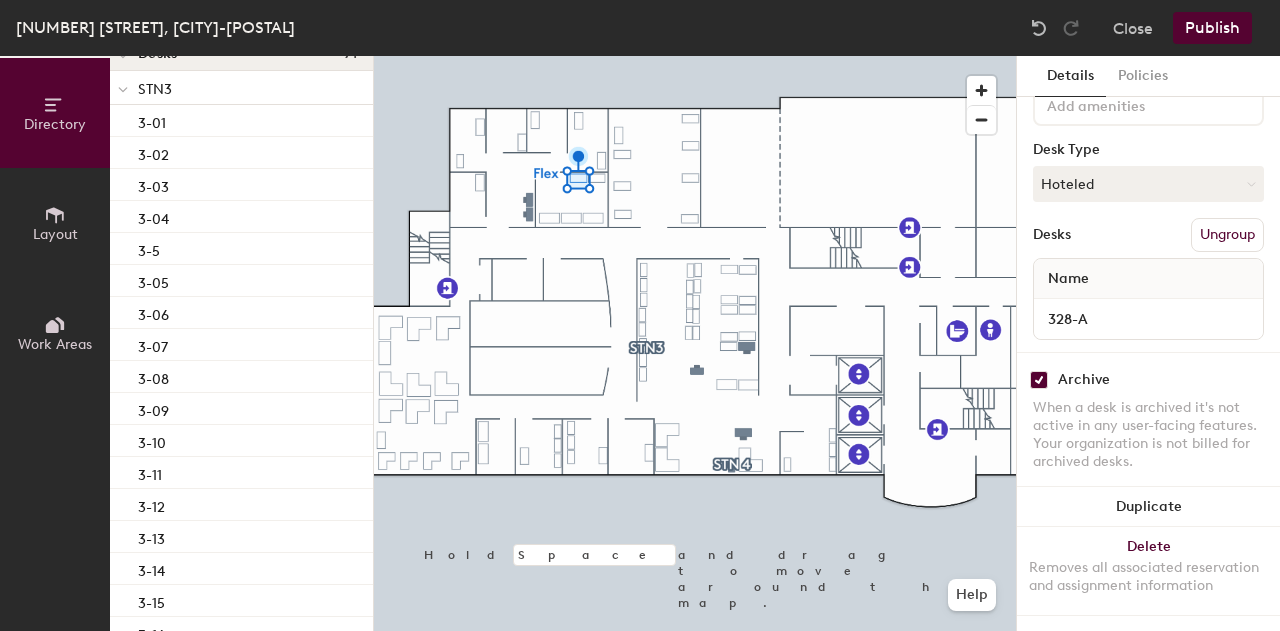 click on "Archive When a desk is archived it's not active in any user-facing features. Your organization is not billed for archived desks." 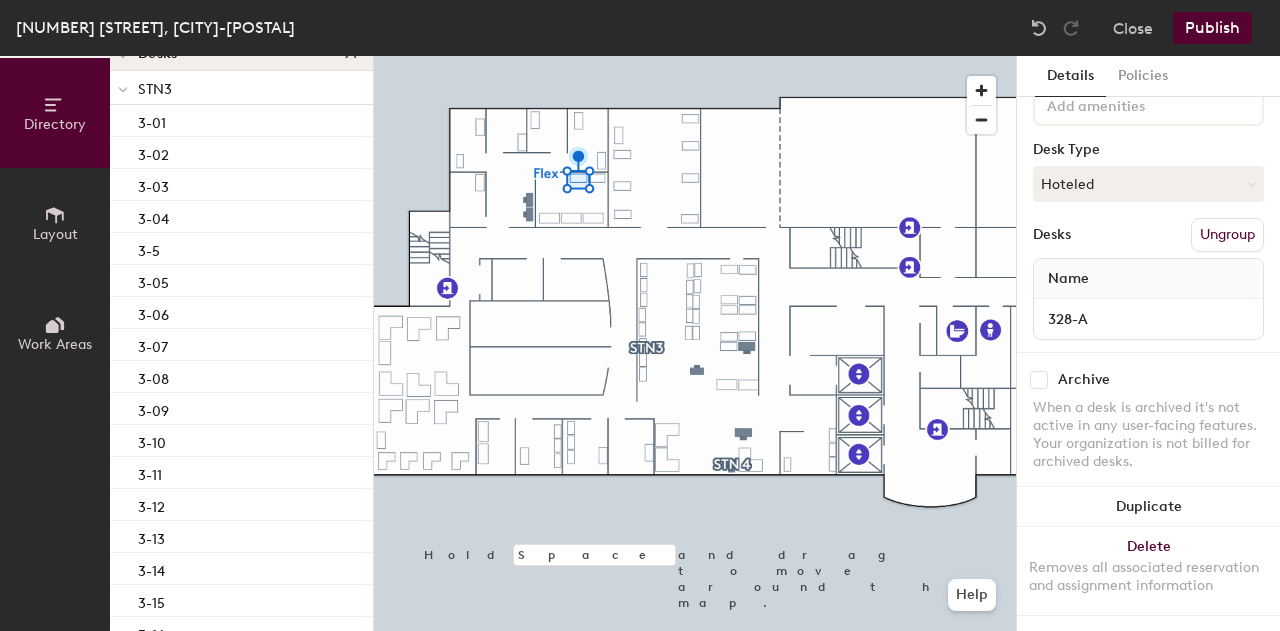 checkbox on "false" 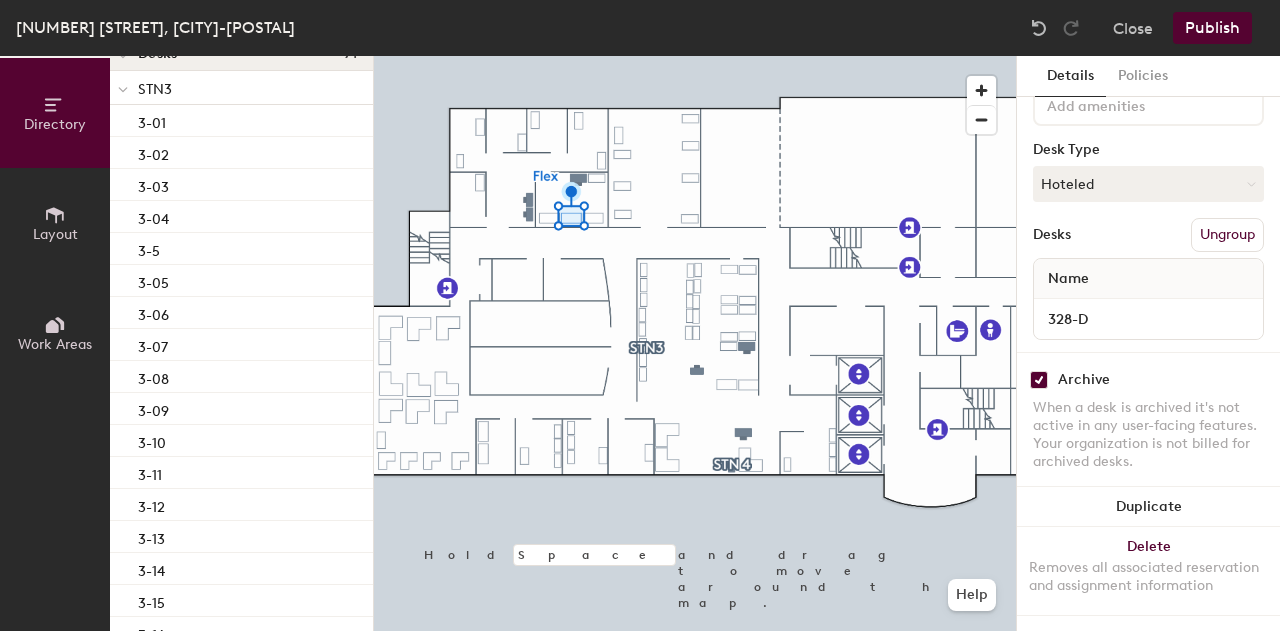 click 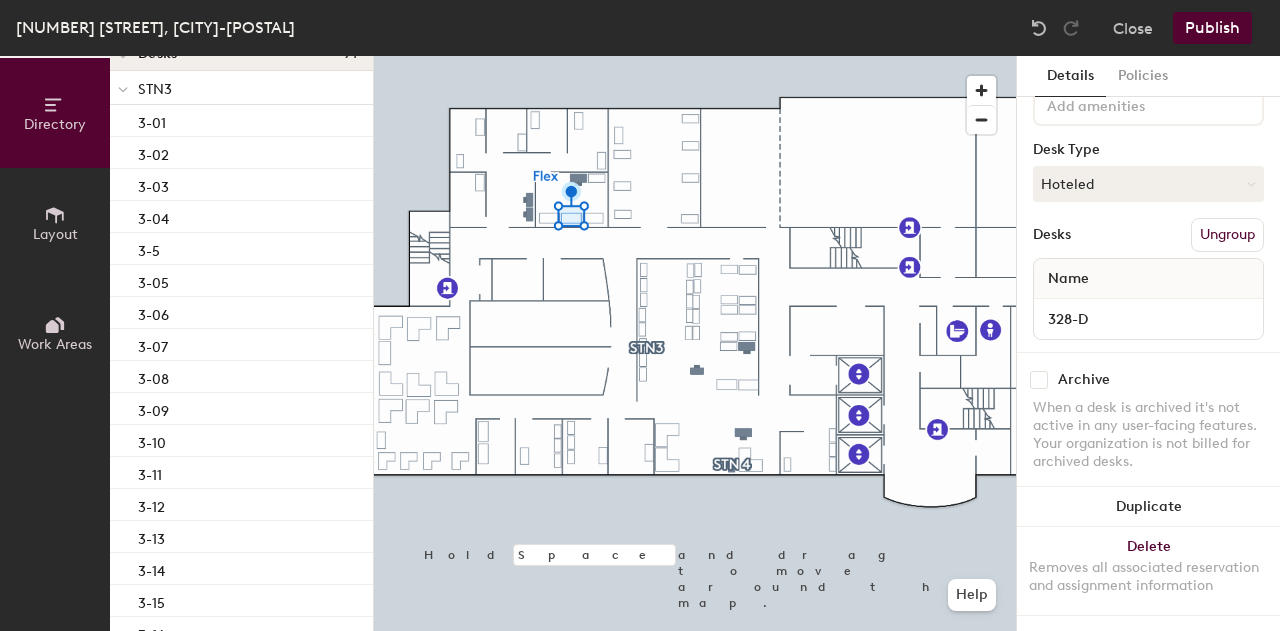 checkbox on "false" 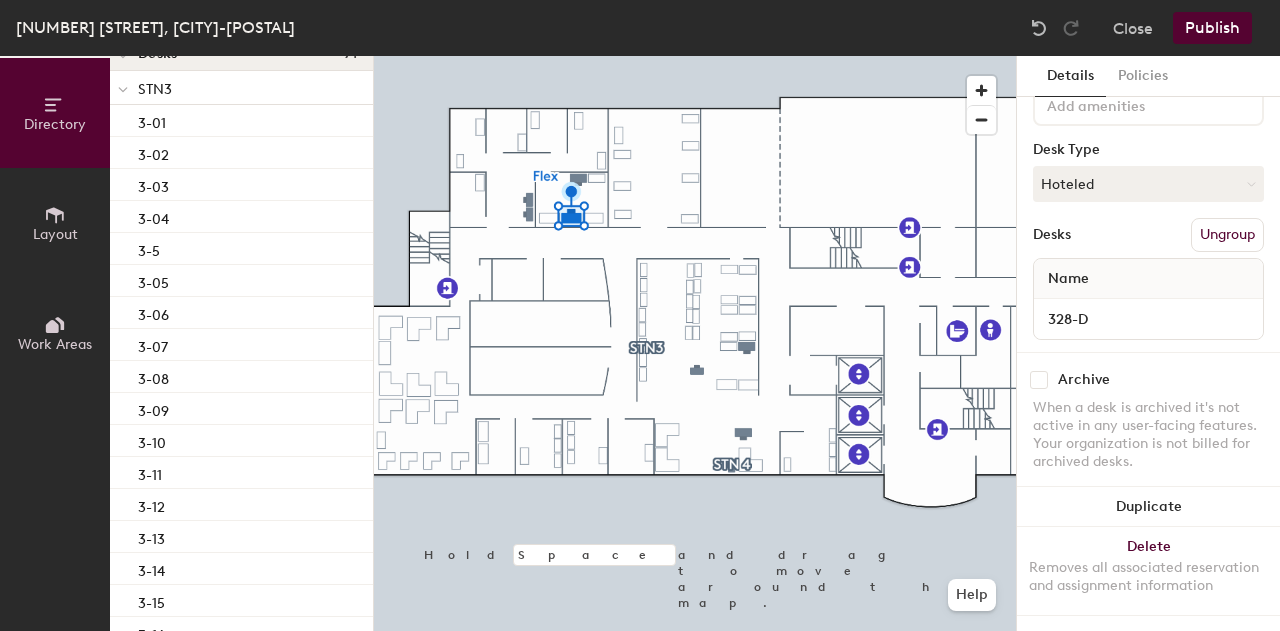 click on "Publish" 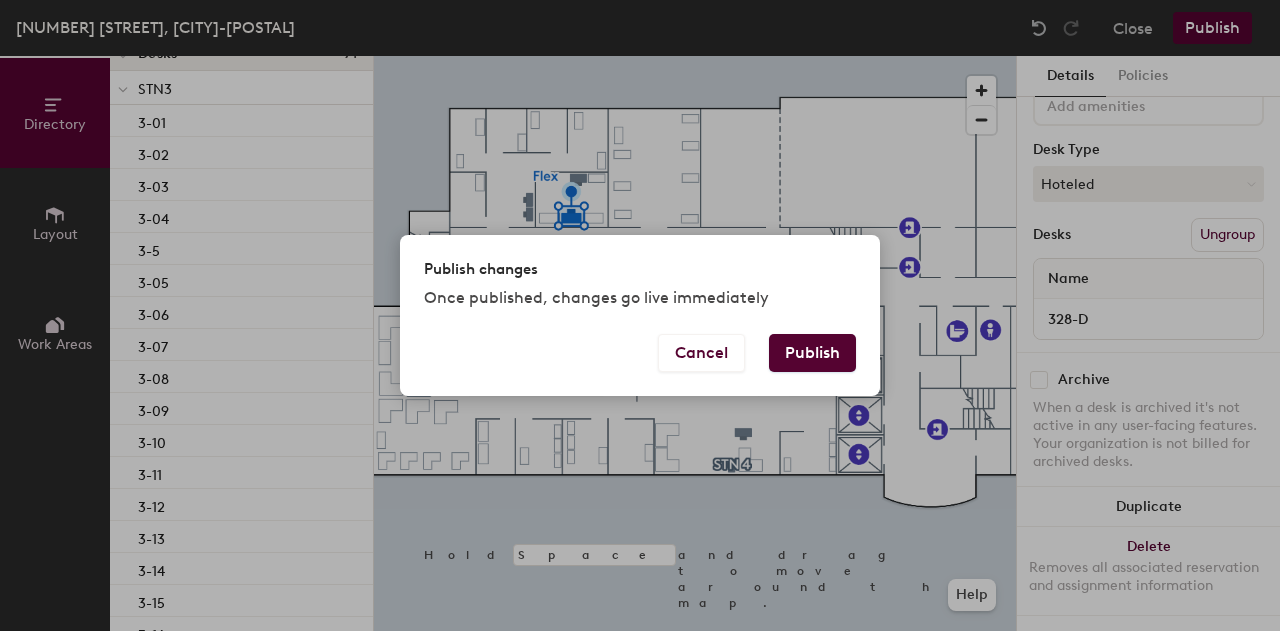 click on "Publish" at bounding box center [812, 353] 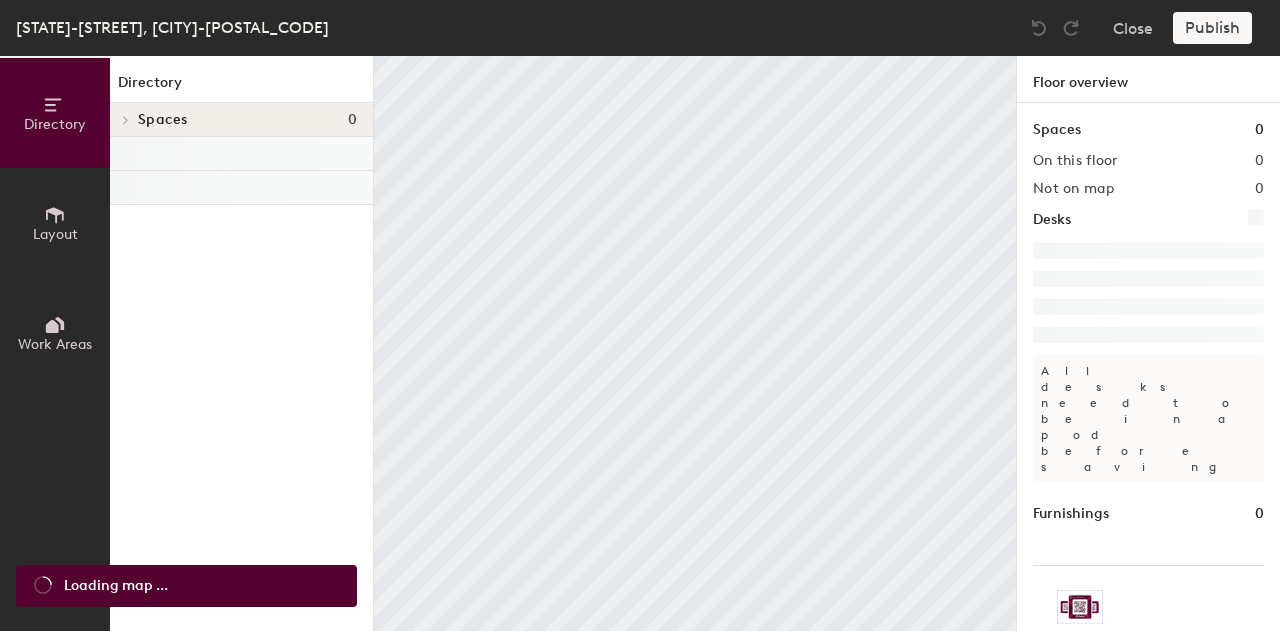 scroll, scrollTop: 0, scrollLeft: 0, axis: both 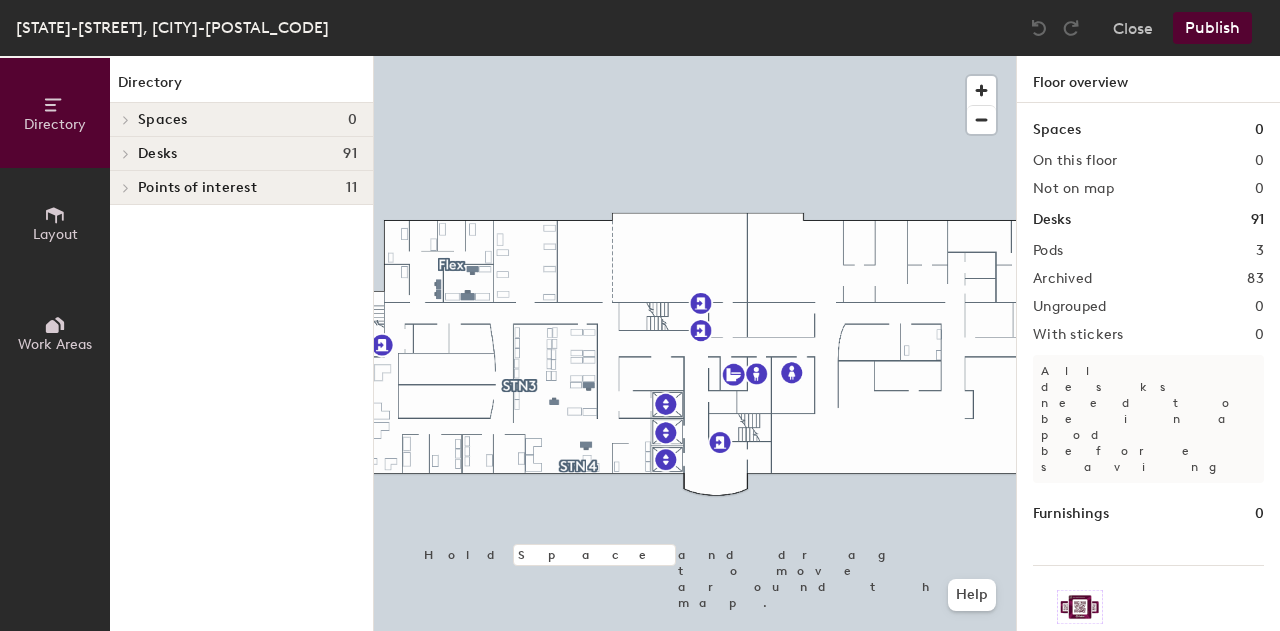 click 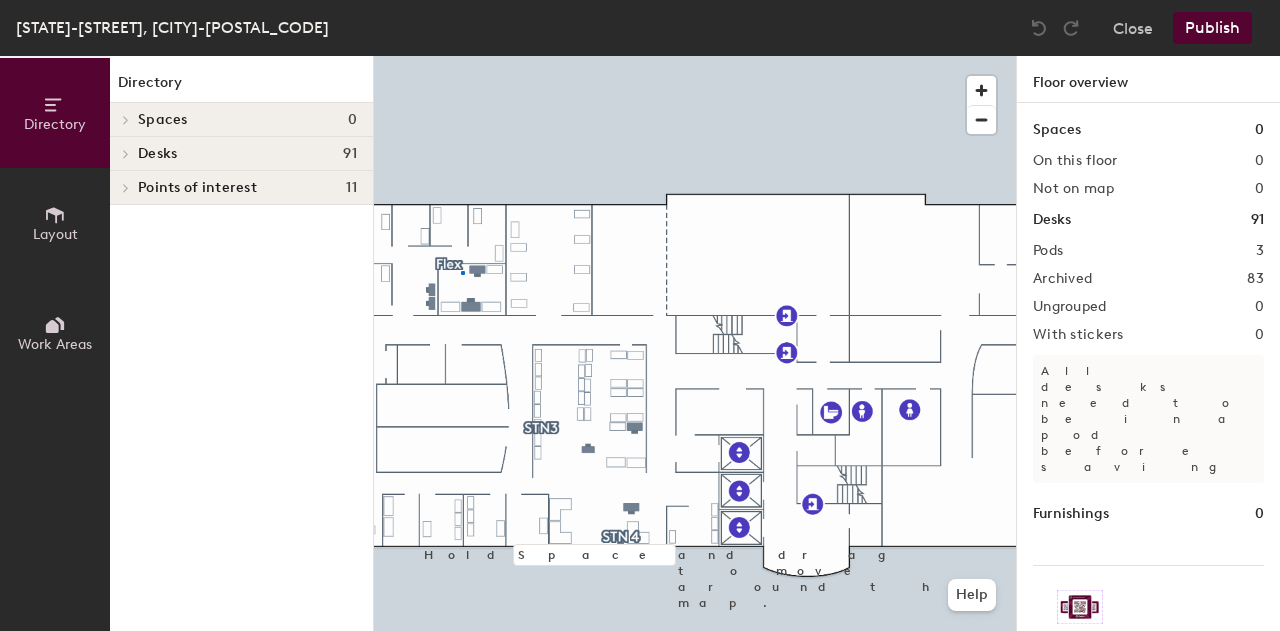 click 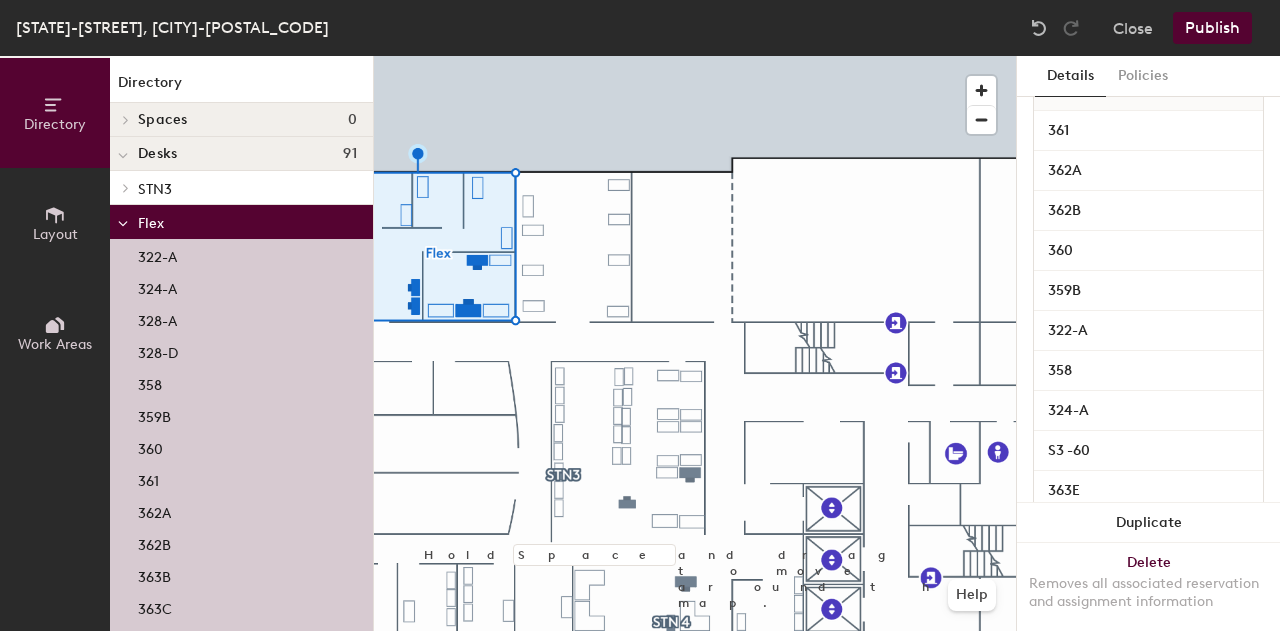 scroll, scrollTop: 0, scrollLeft: 0, axis: both 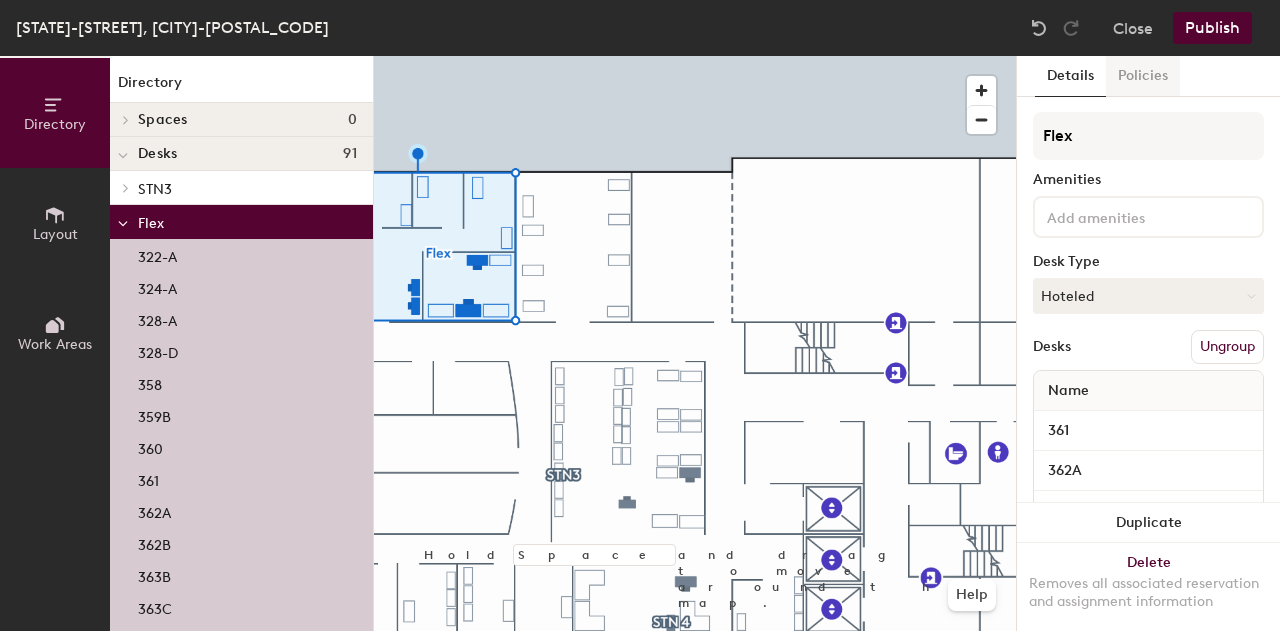 click on "Policies" 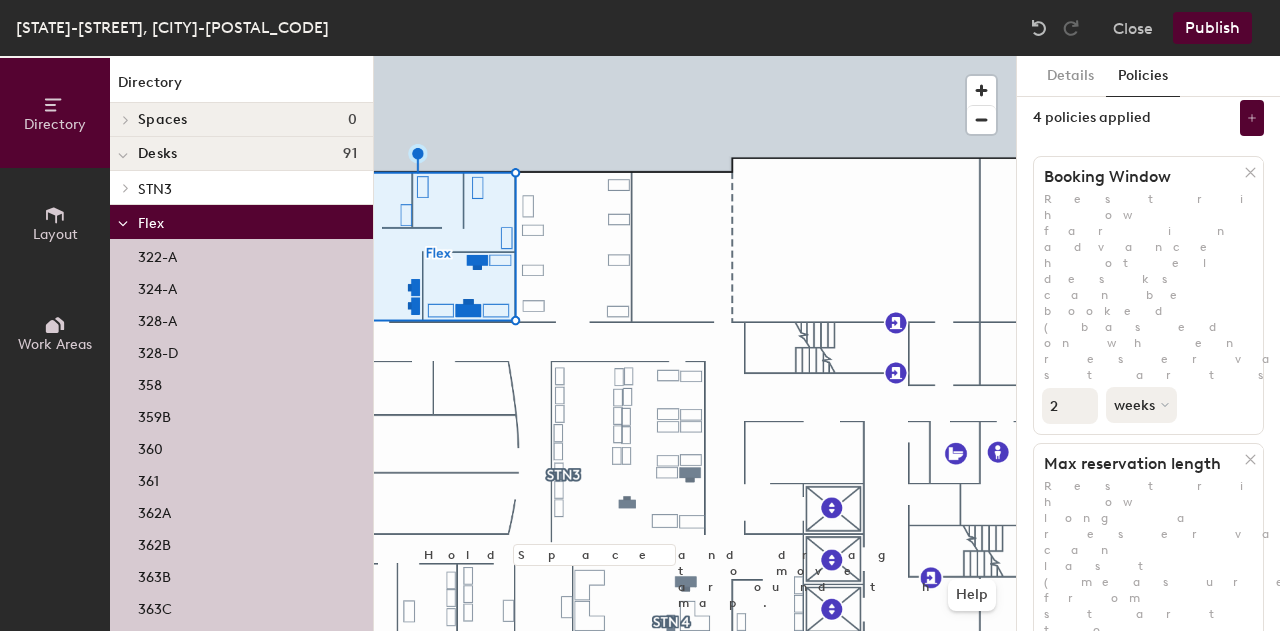 scroll, scrollTop: 0, scrollLeft: 0, axis: both 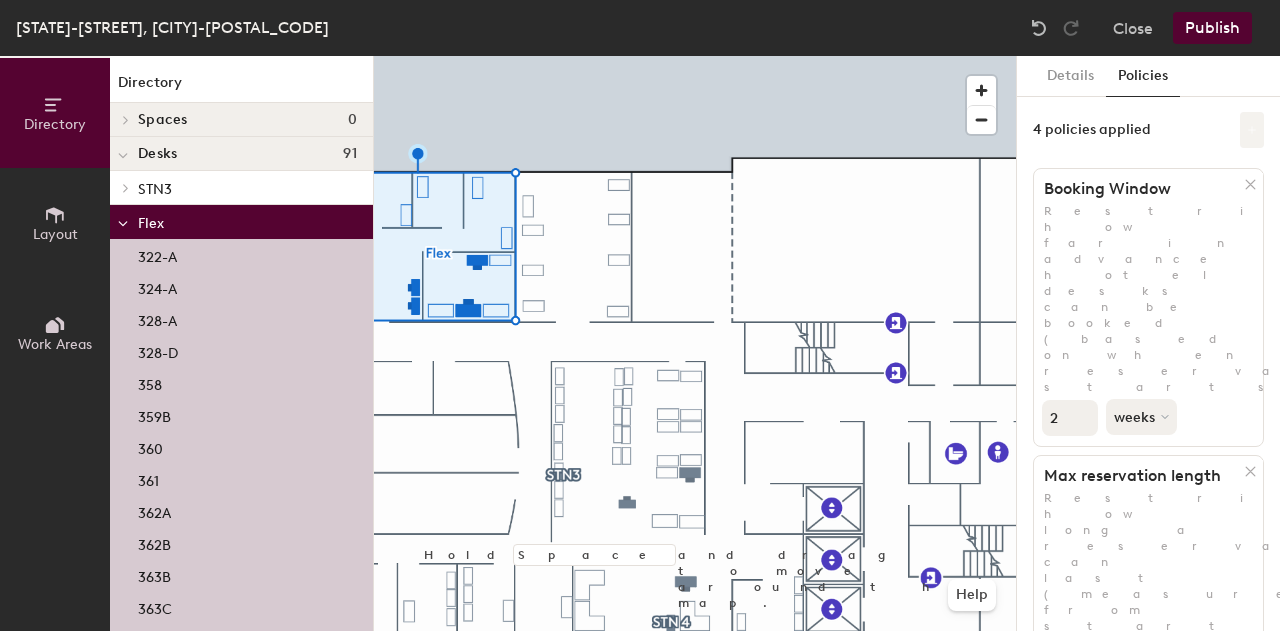 click 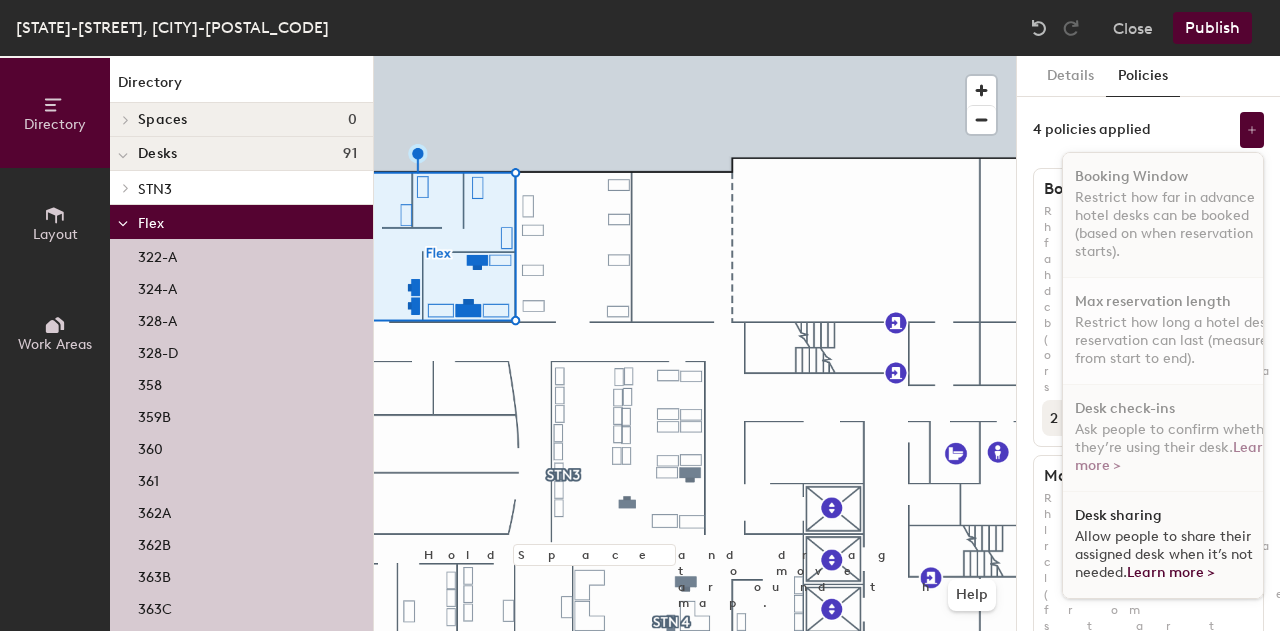 scroll, scrollTop: 10, scrollLeft: 0, axis: vertical 